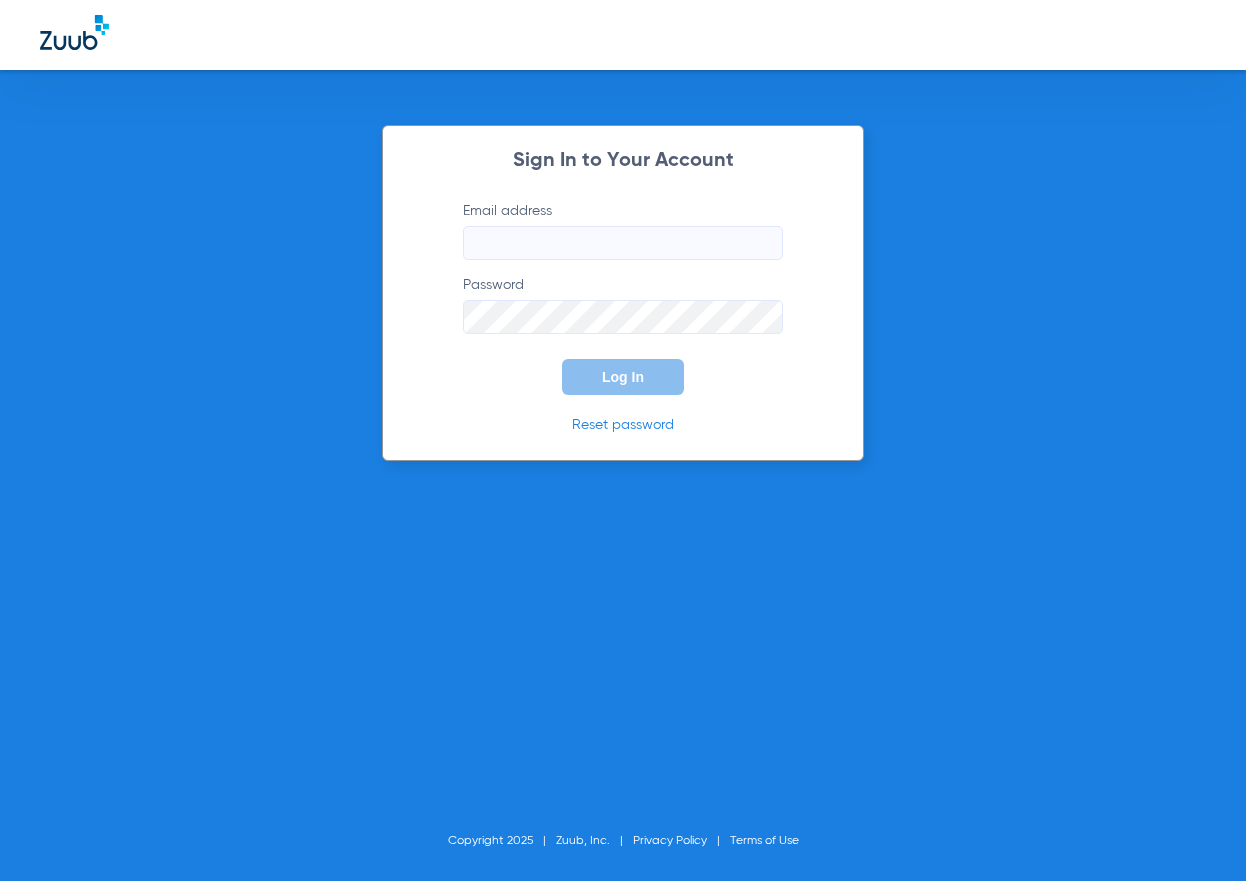 scroll, scrollTop: 0, scrollLeft: 0, axis: both 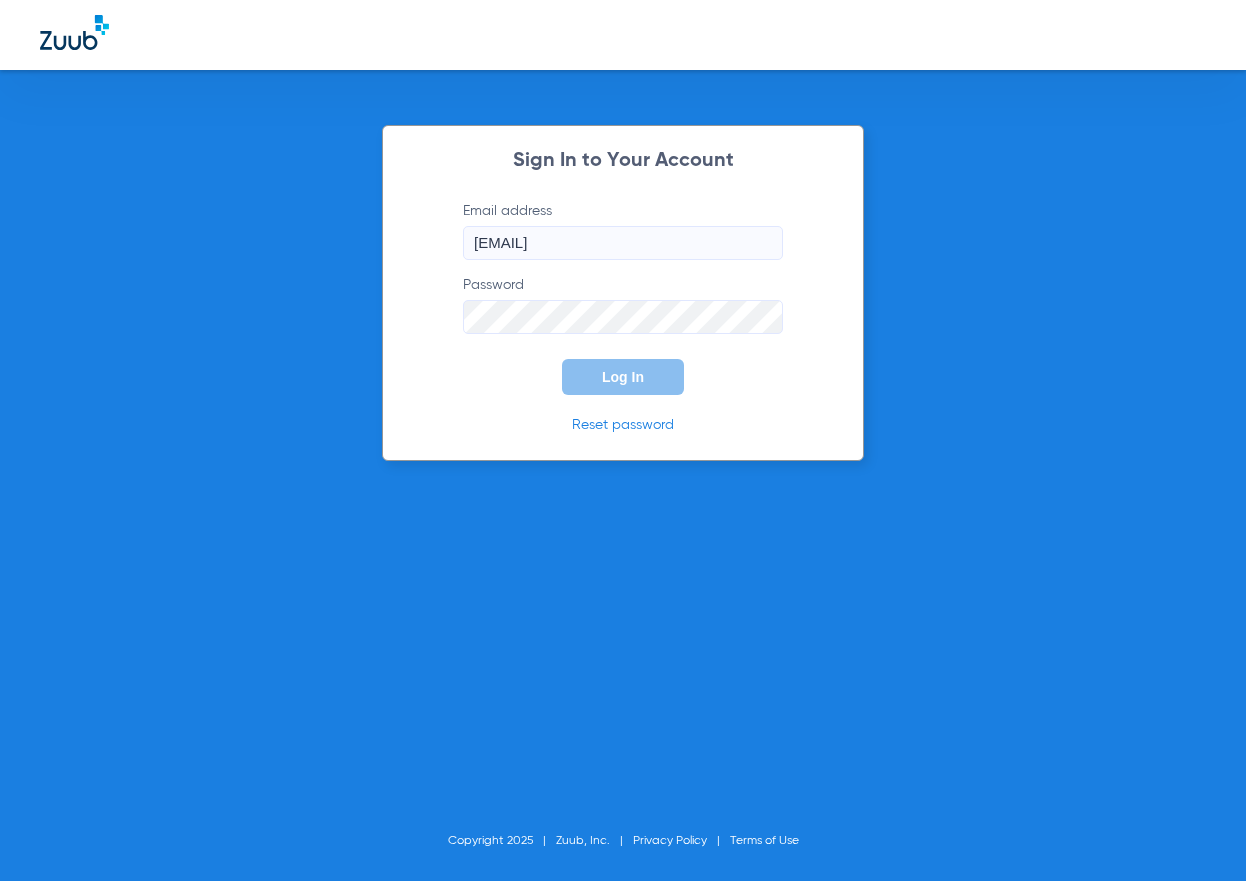 click on "Log In" 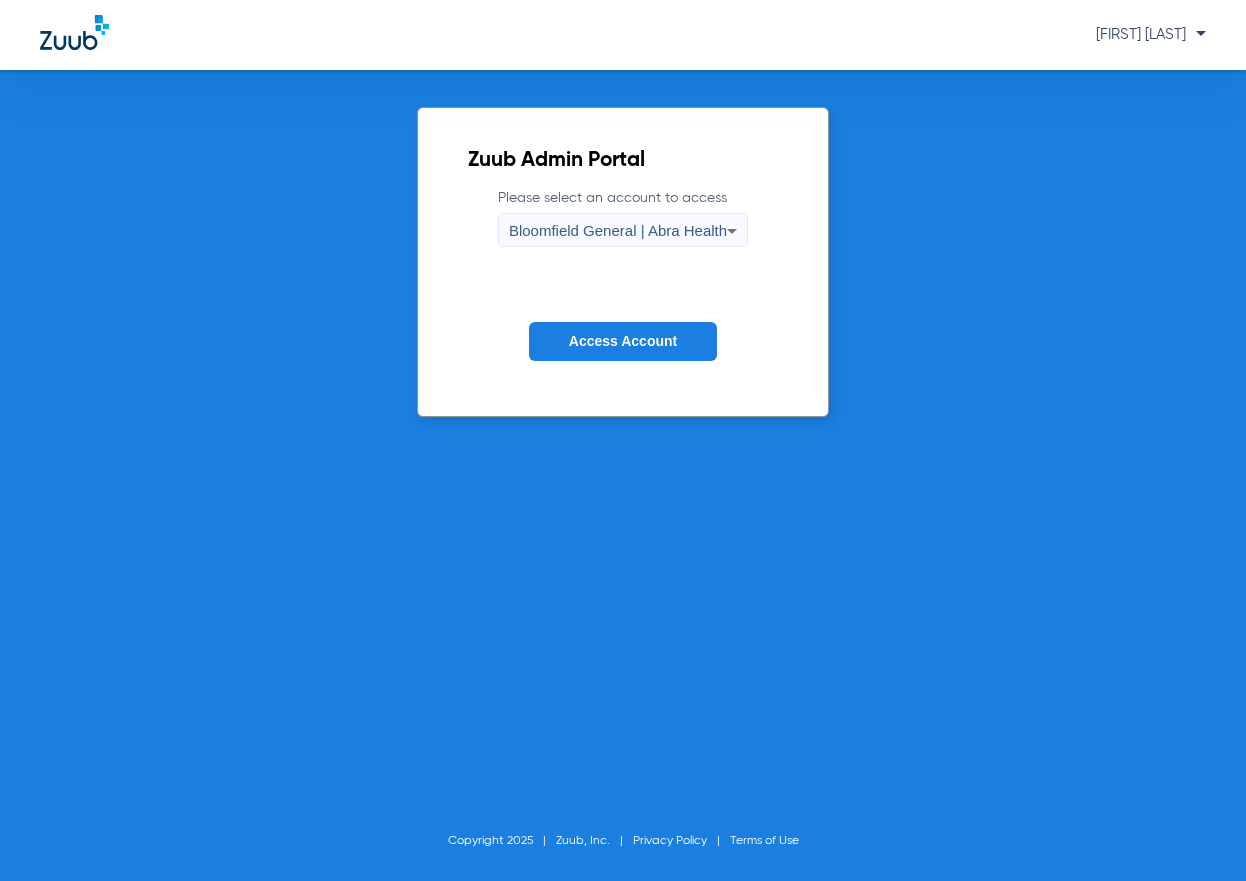 drag, startPoint x: 561, startPoint y: 328, endPoint x: 655, endPoint y: 202, distance: 157.20052 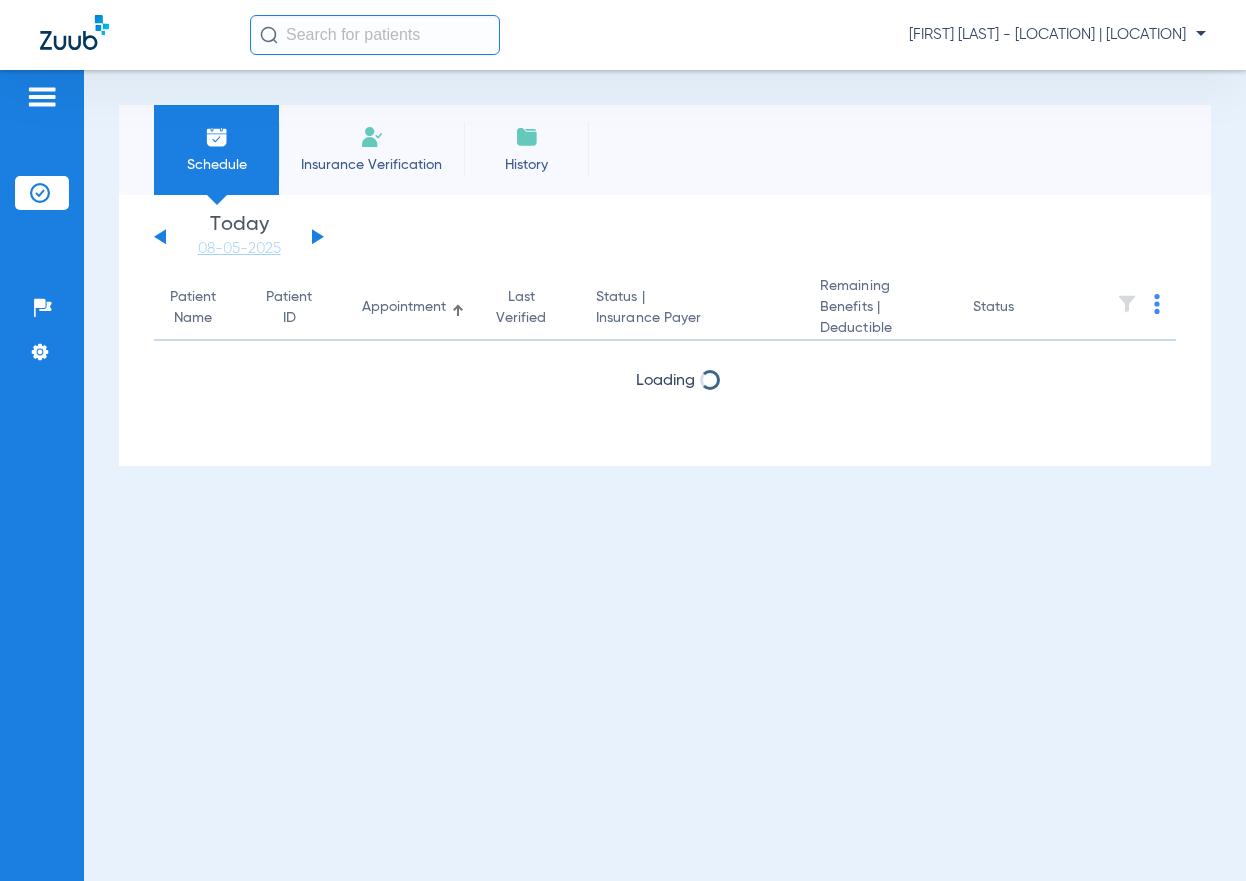 click on "Insurance Verification" 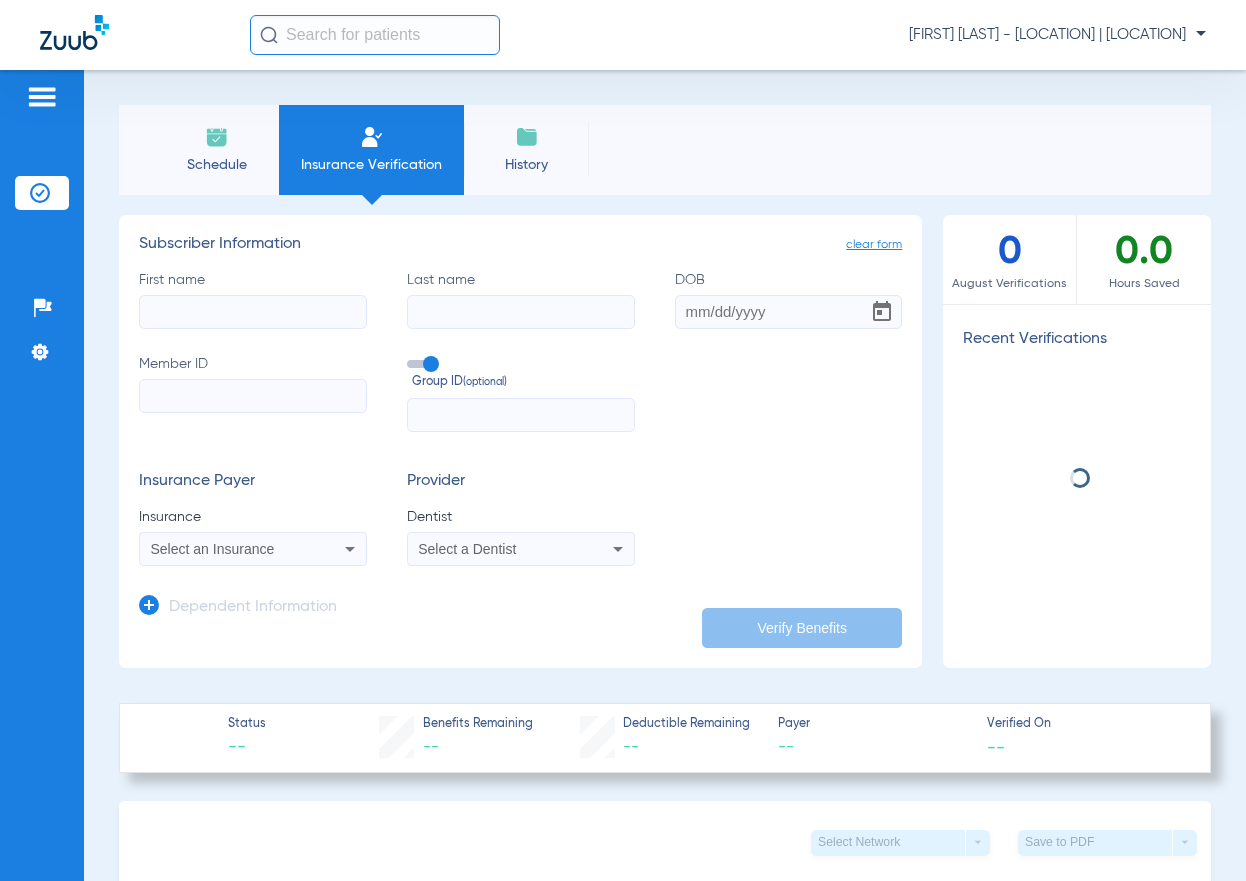 click on "Insurance Verification" 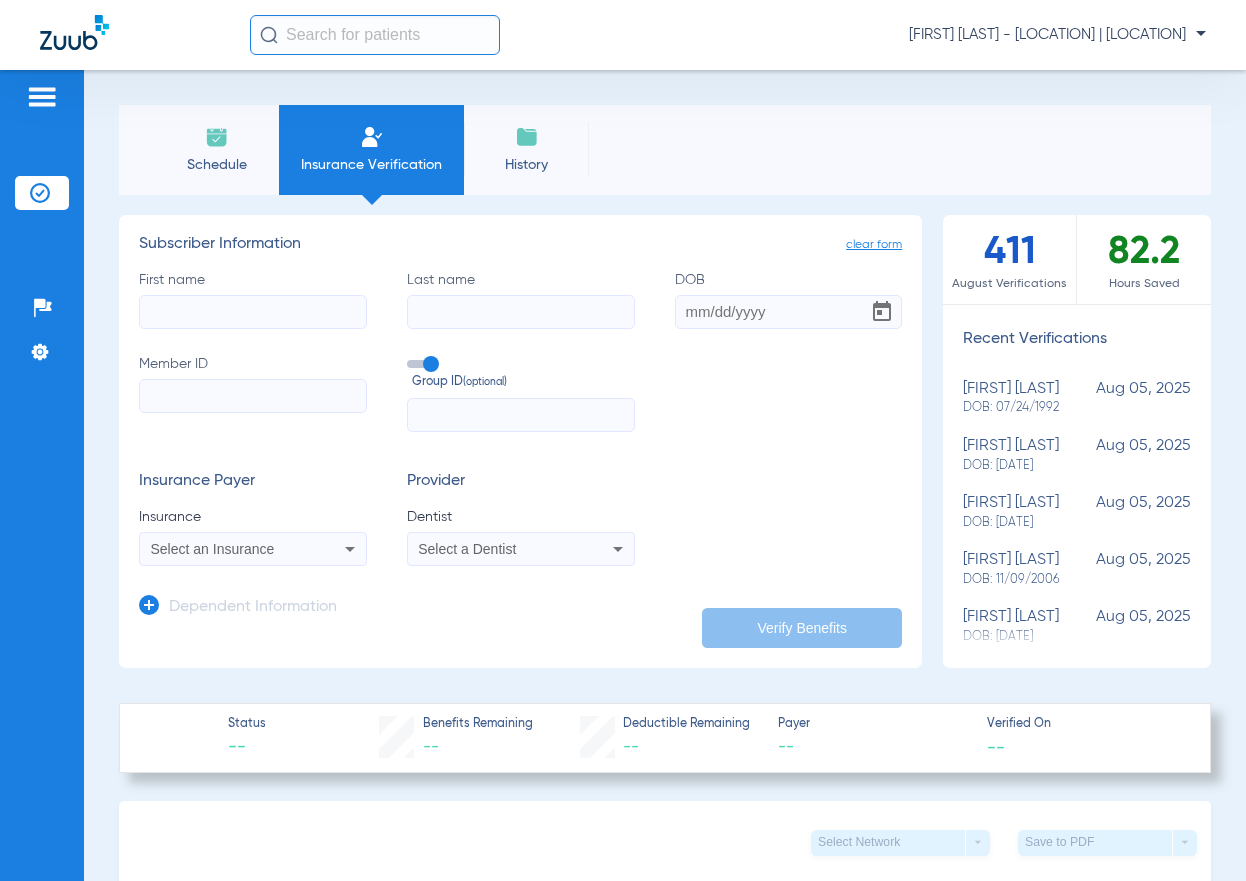 click on "First name" 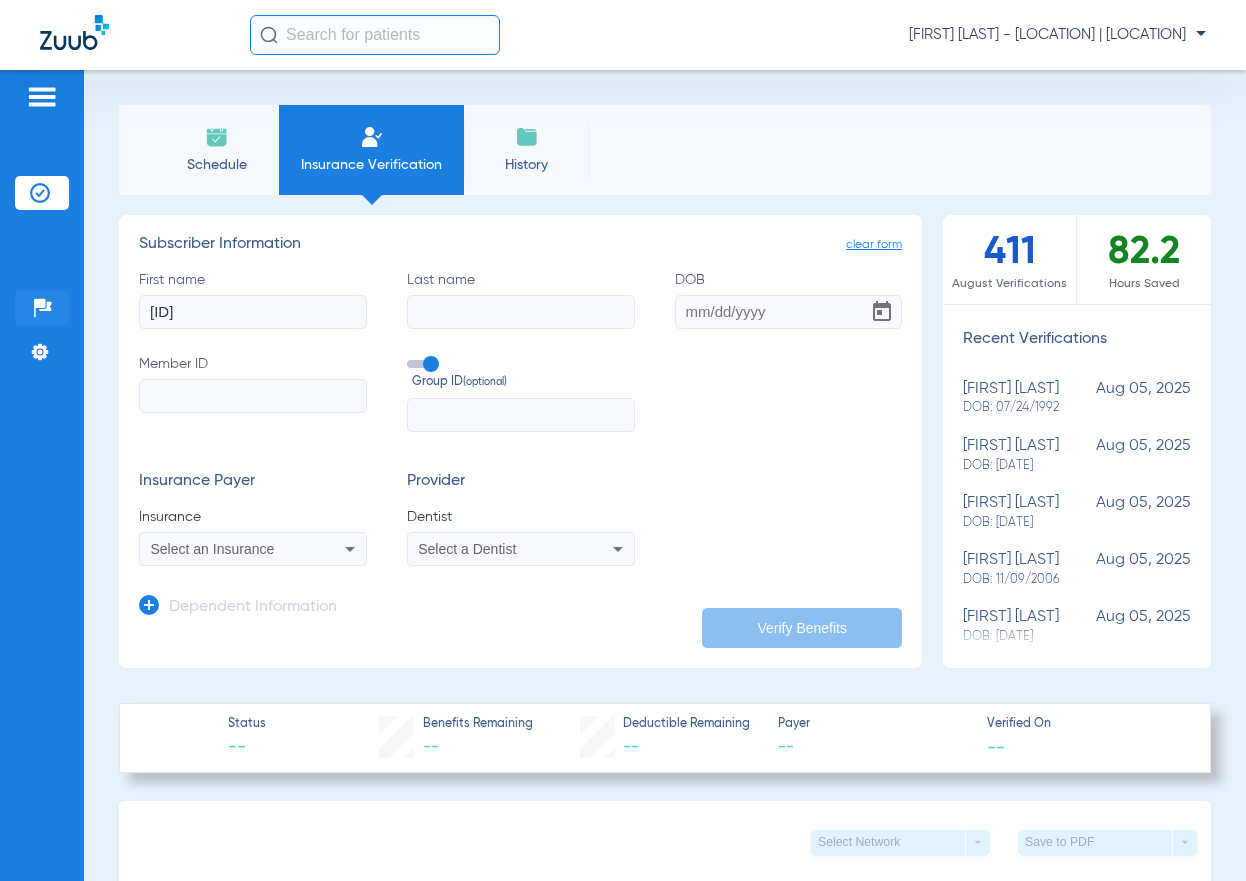 drag, startPoint x: 302, startPoint y: 305, endPoint x: 61, endPoint y: 308, distance: 241.01868 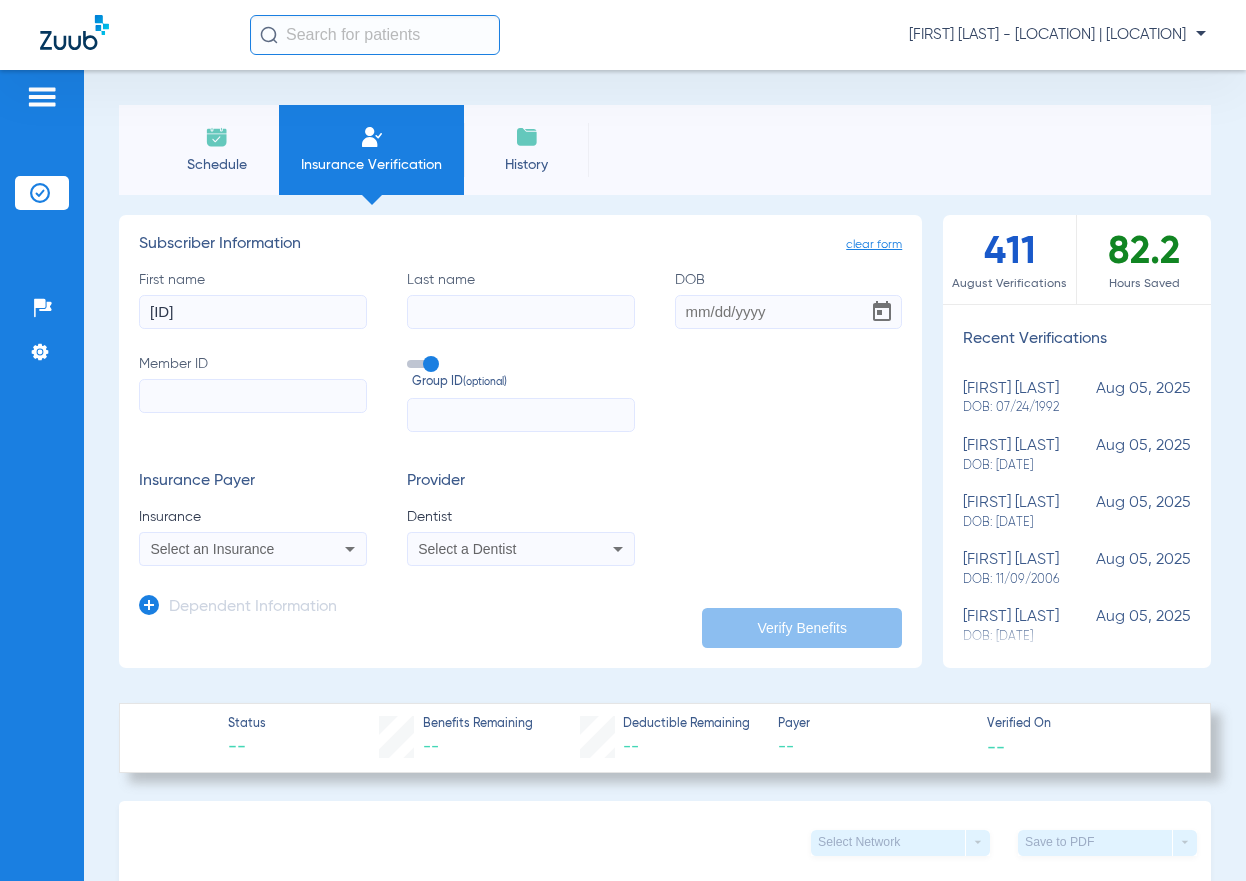 type 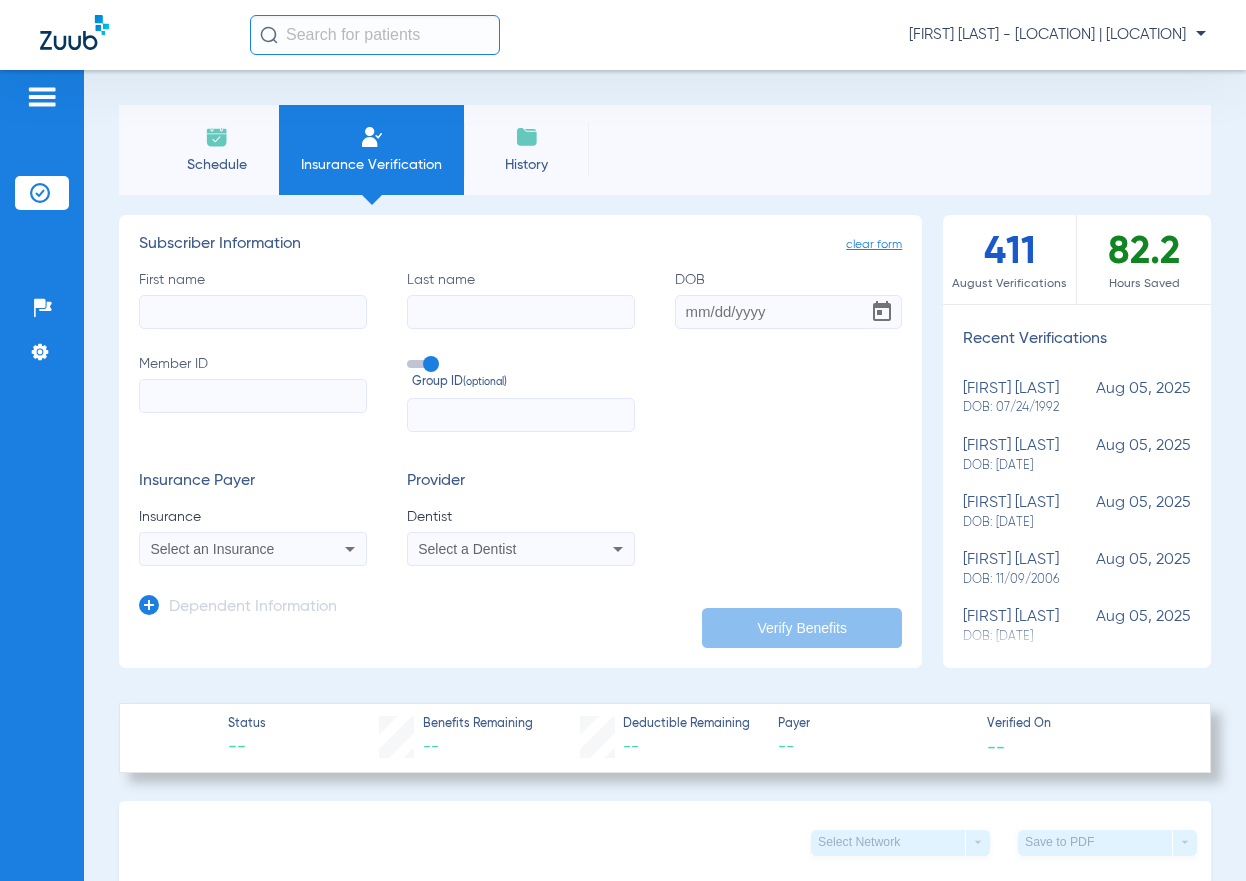 click on "Member ID" 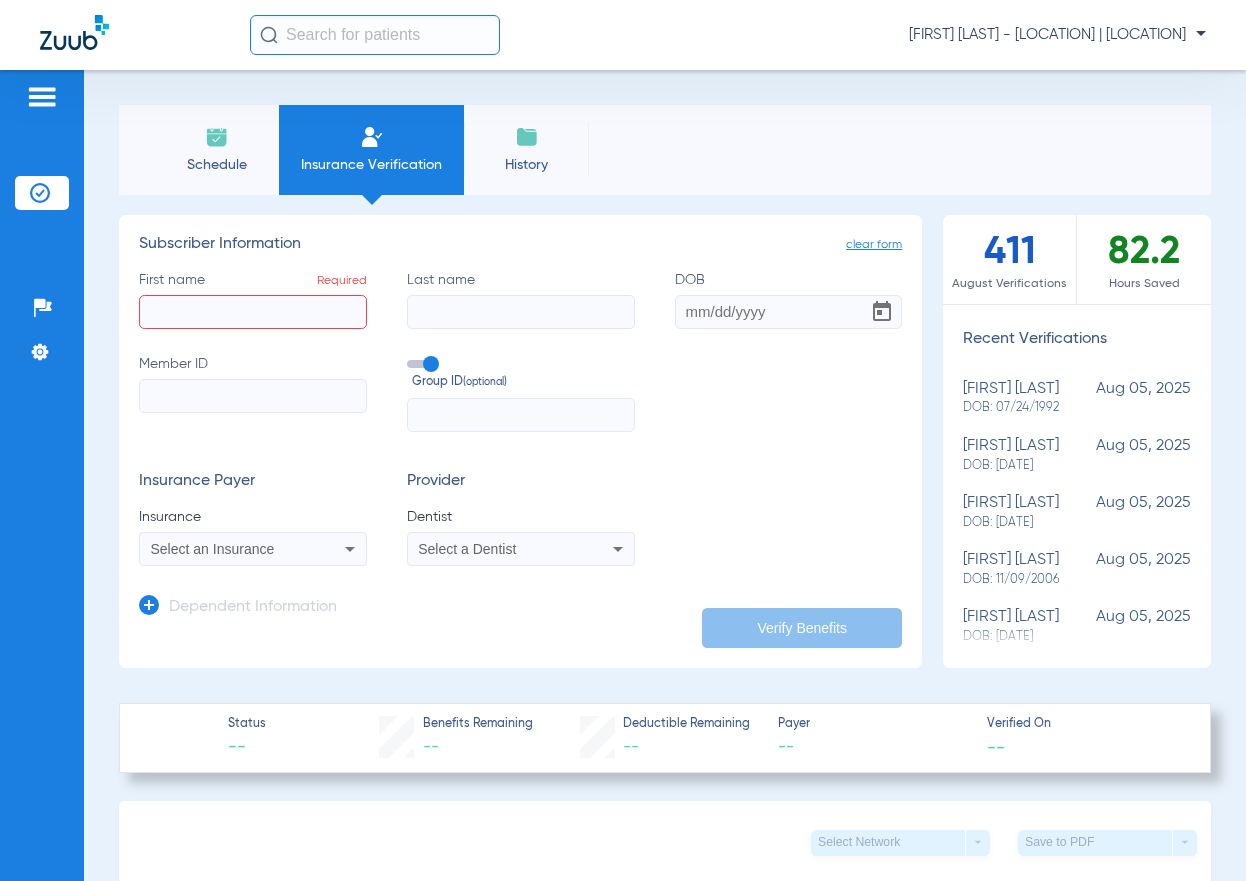 paste on "3HZN63831160" 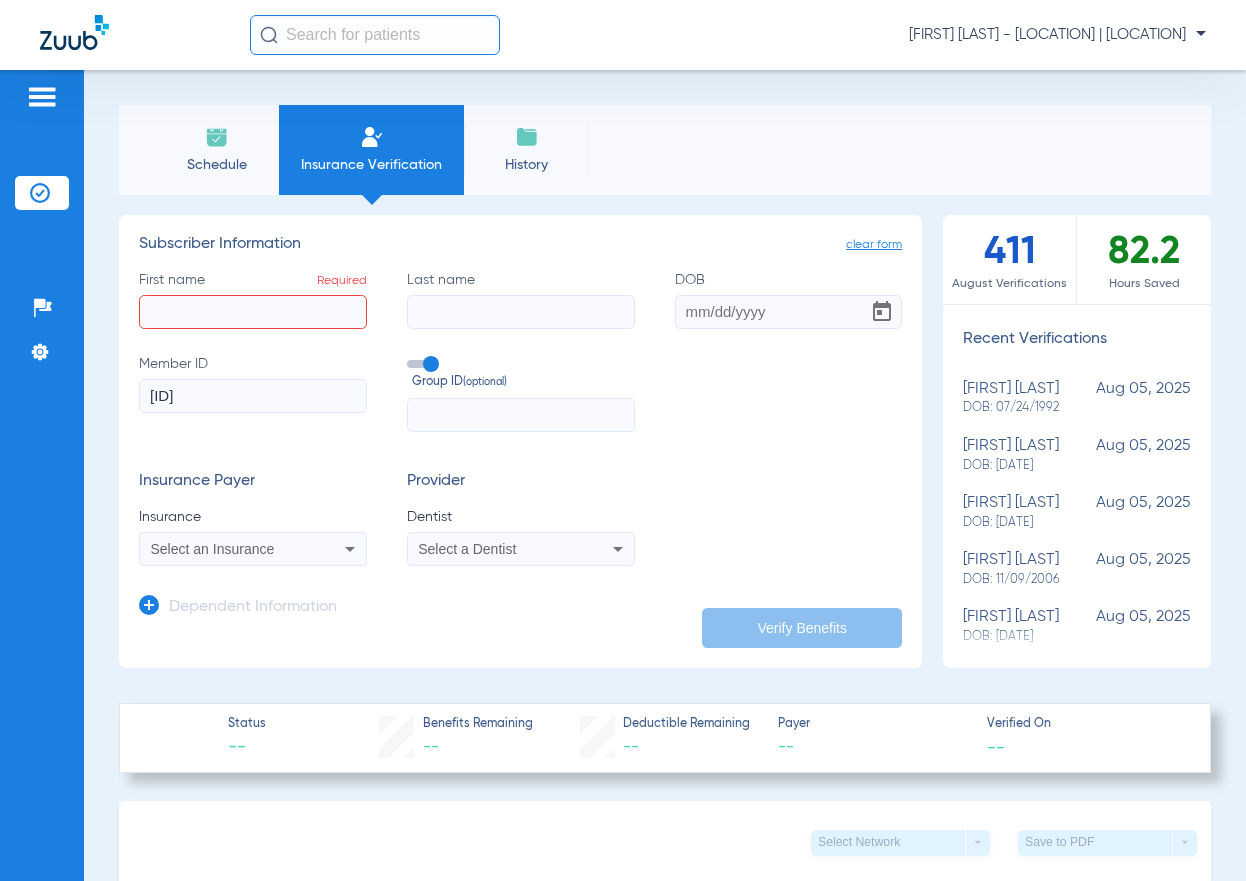 type on "3HZN63831160" 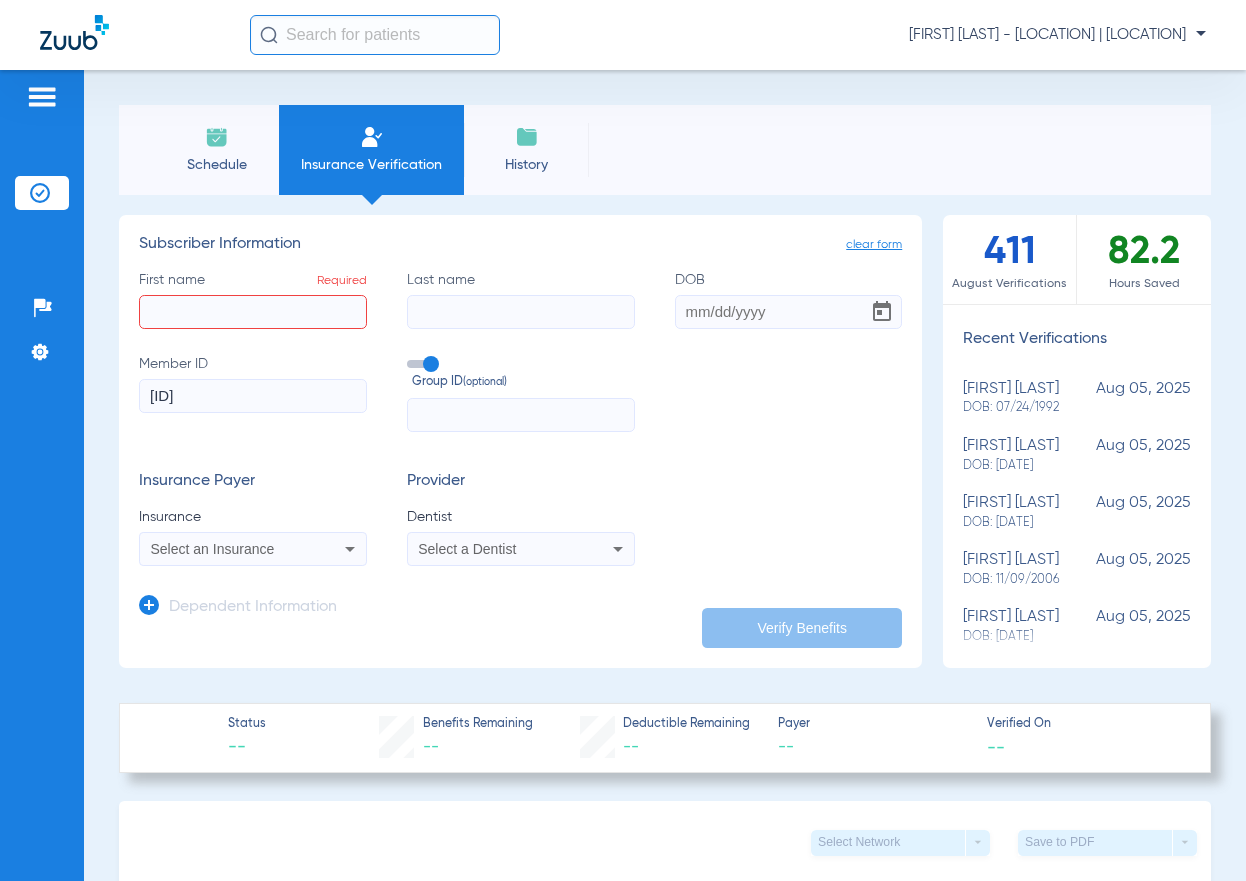 click on "First name  Required" 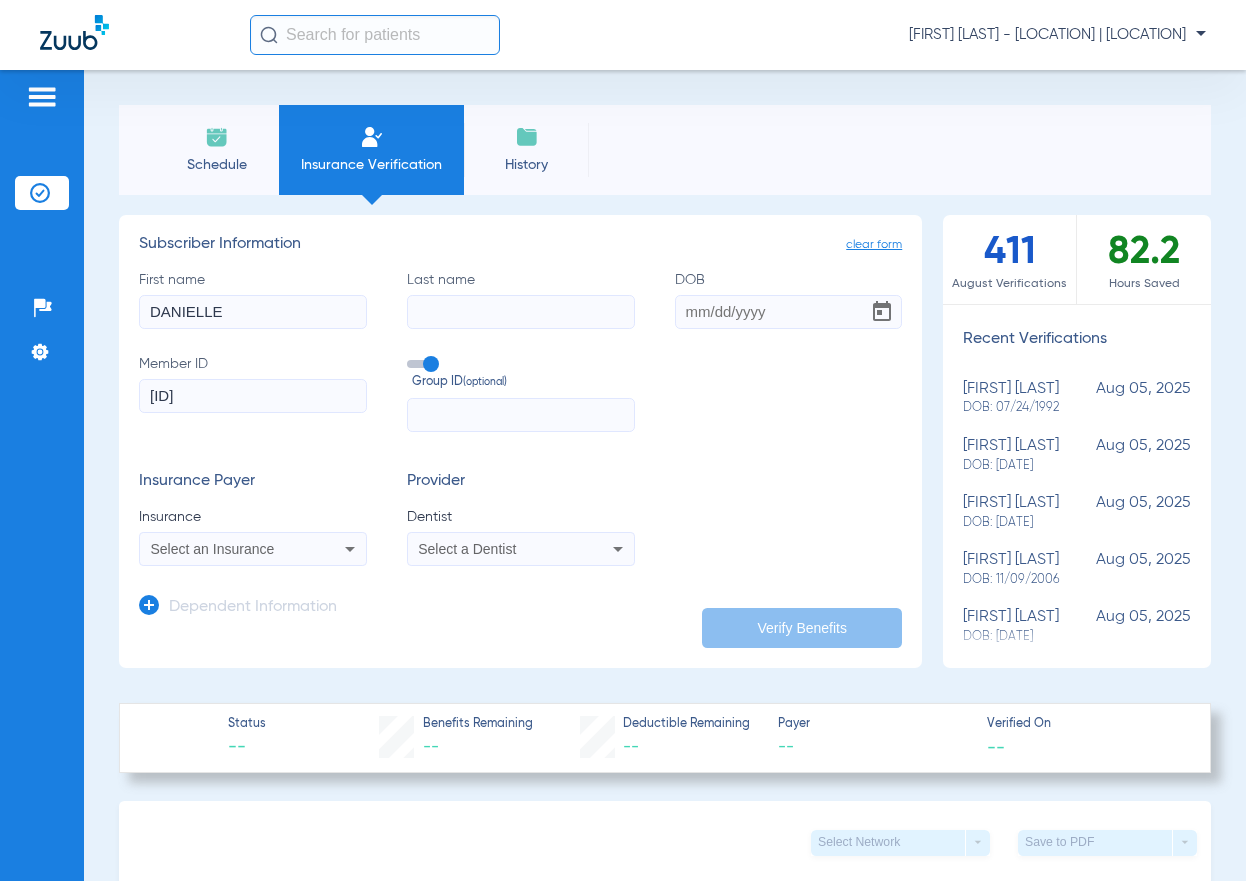 type on "DANIELLE" 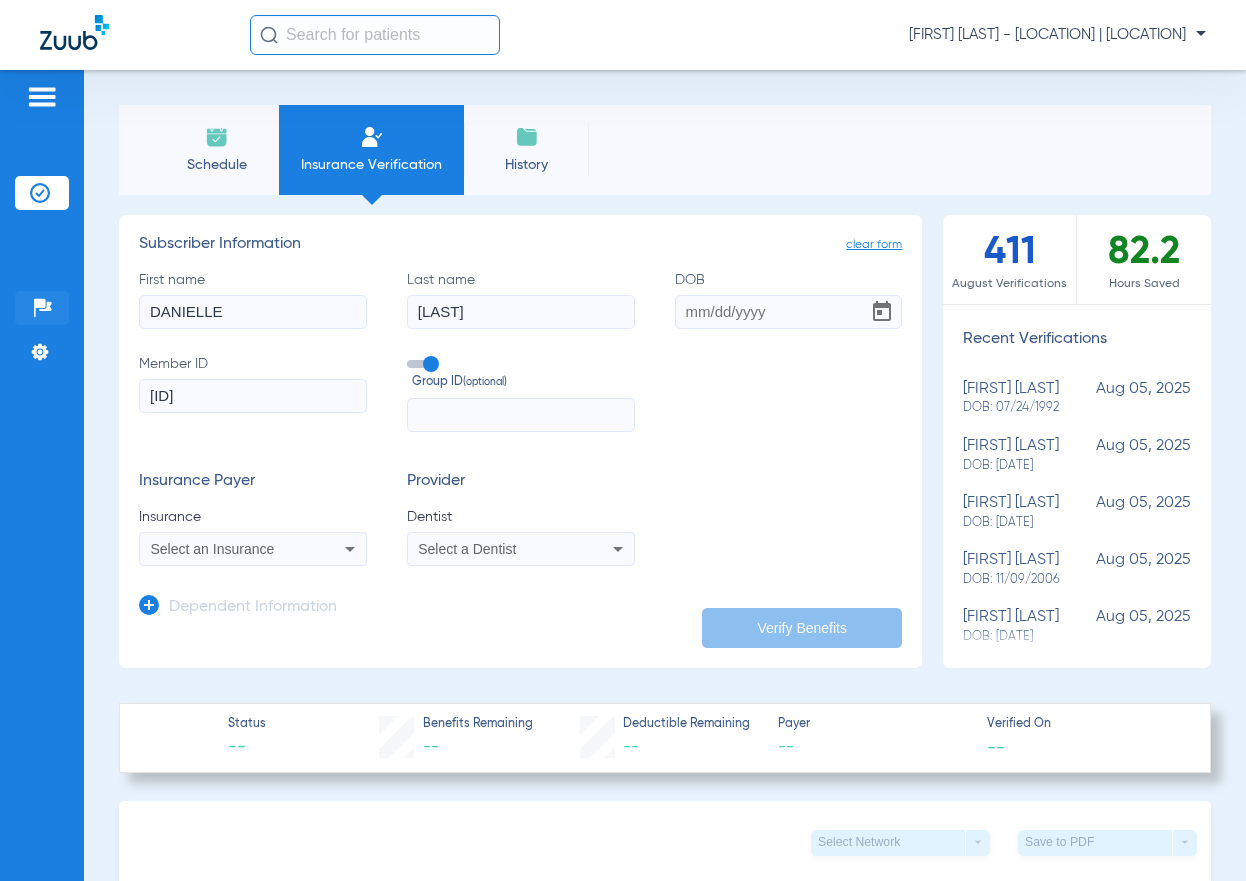 type on "FALLOON" 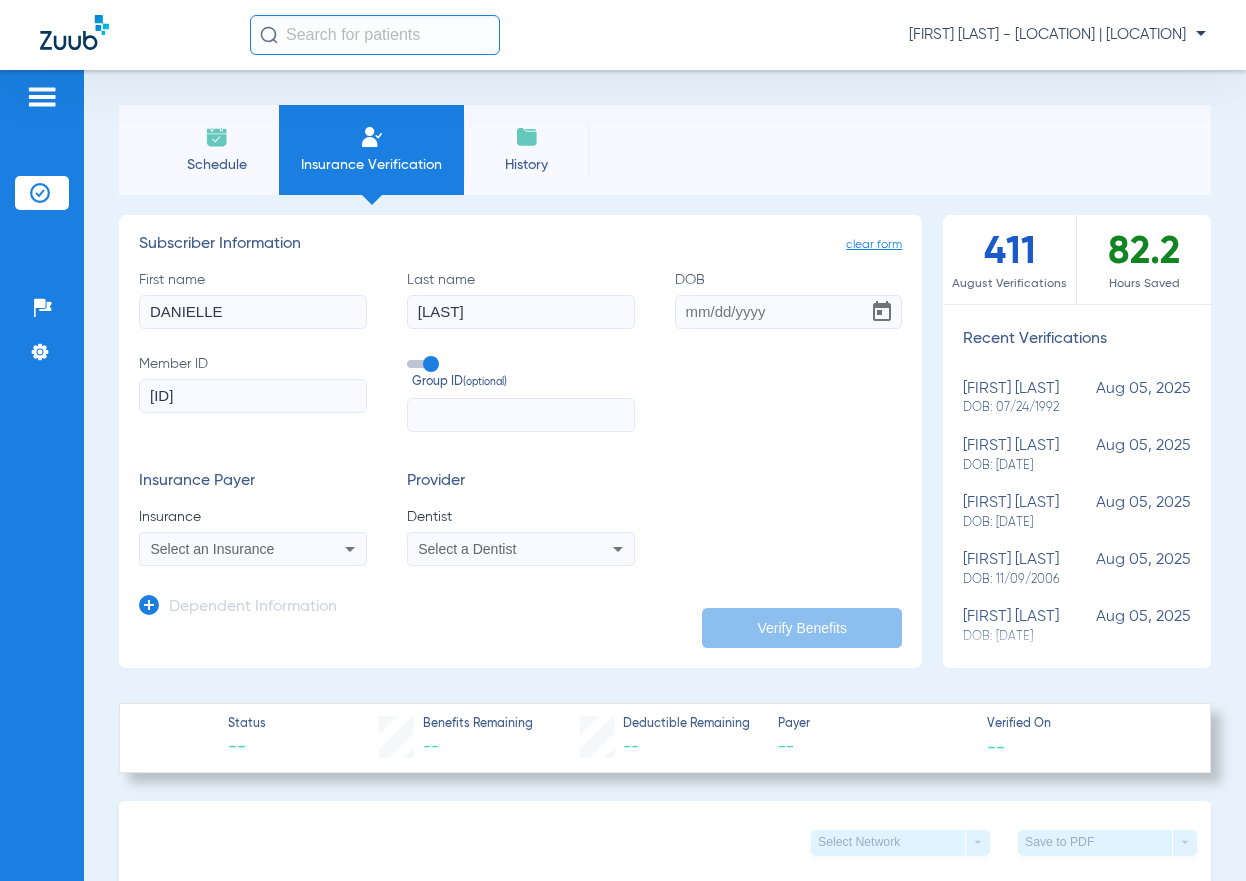 click on "DOB" 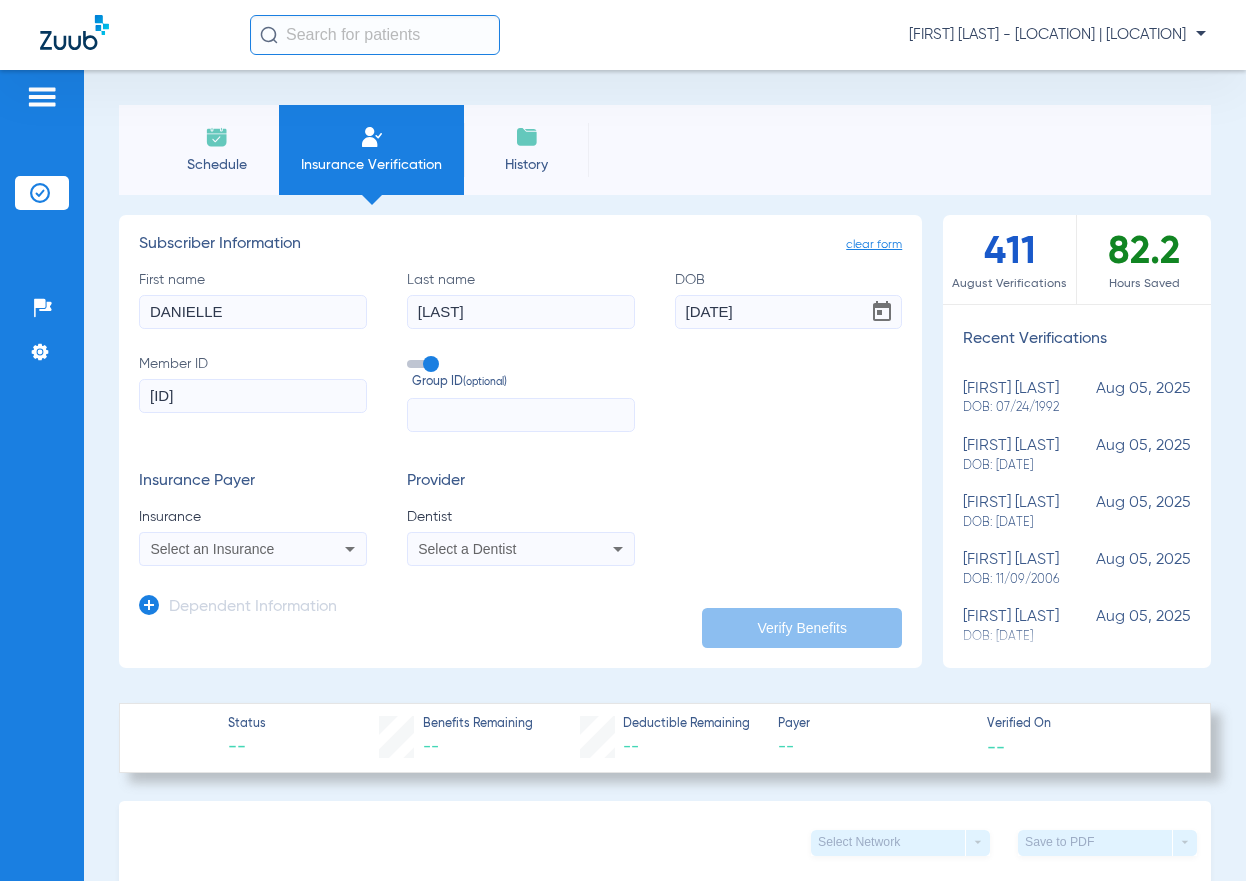 type on "08/15/1989" 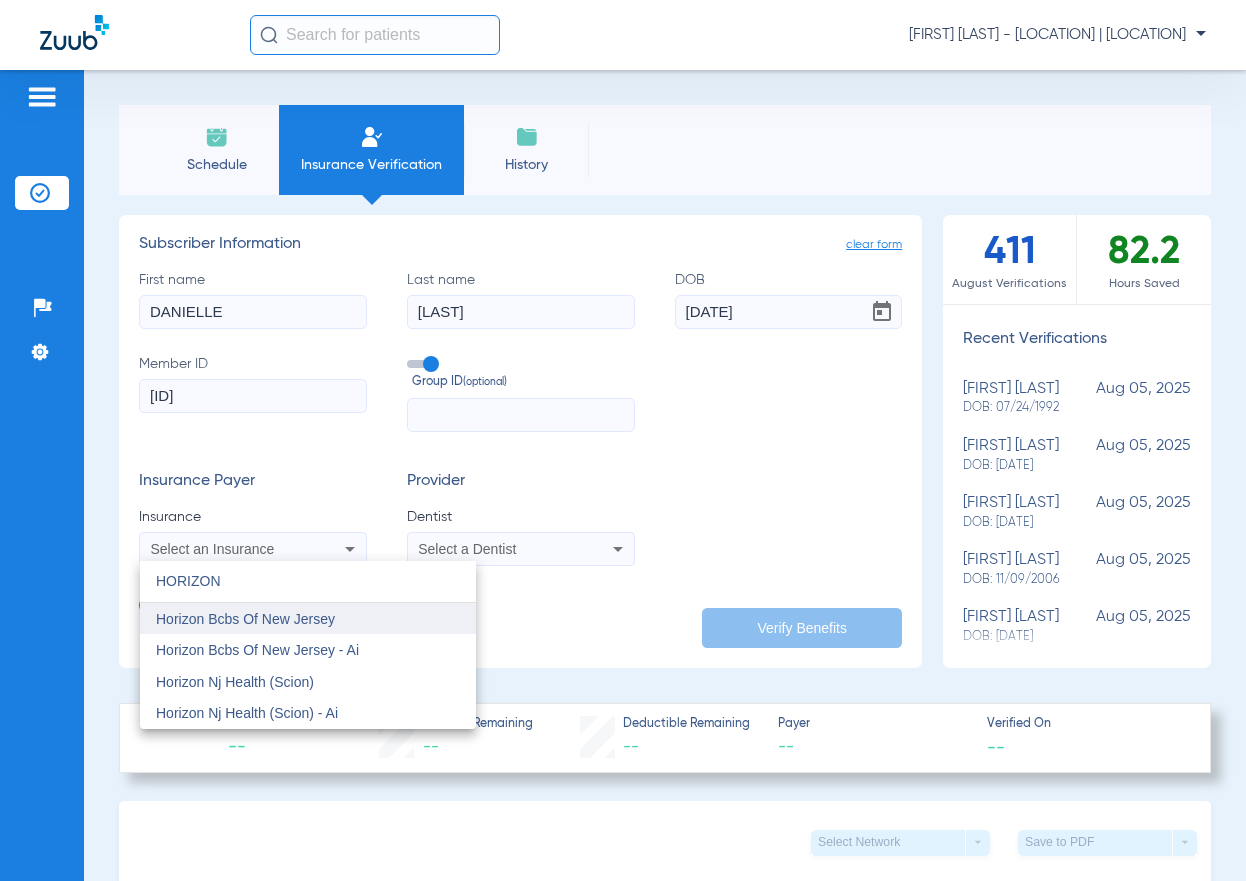 type on "HORIZON" 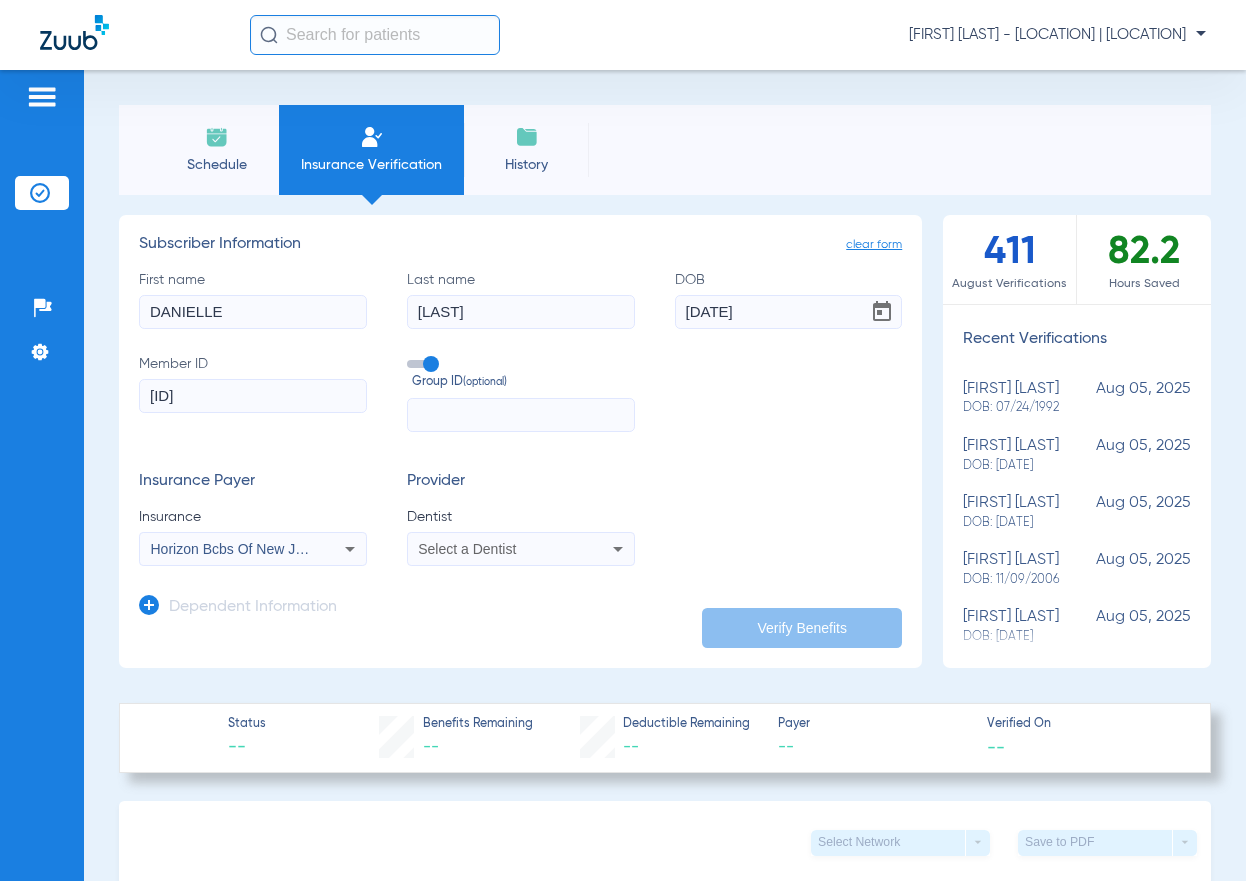 click on "Select a Dentist" at bounding box center (467, 549) 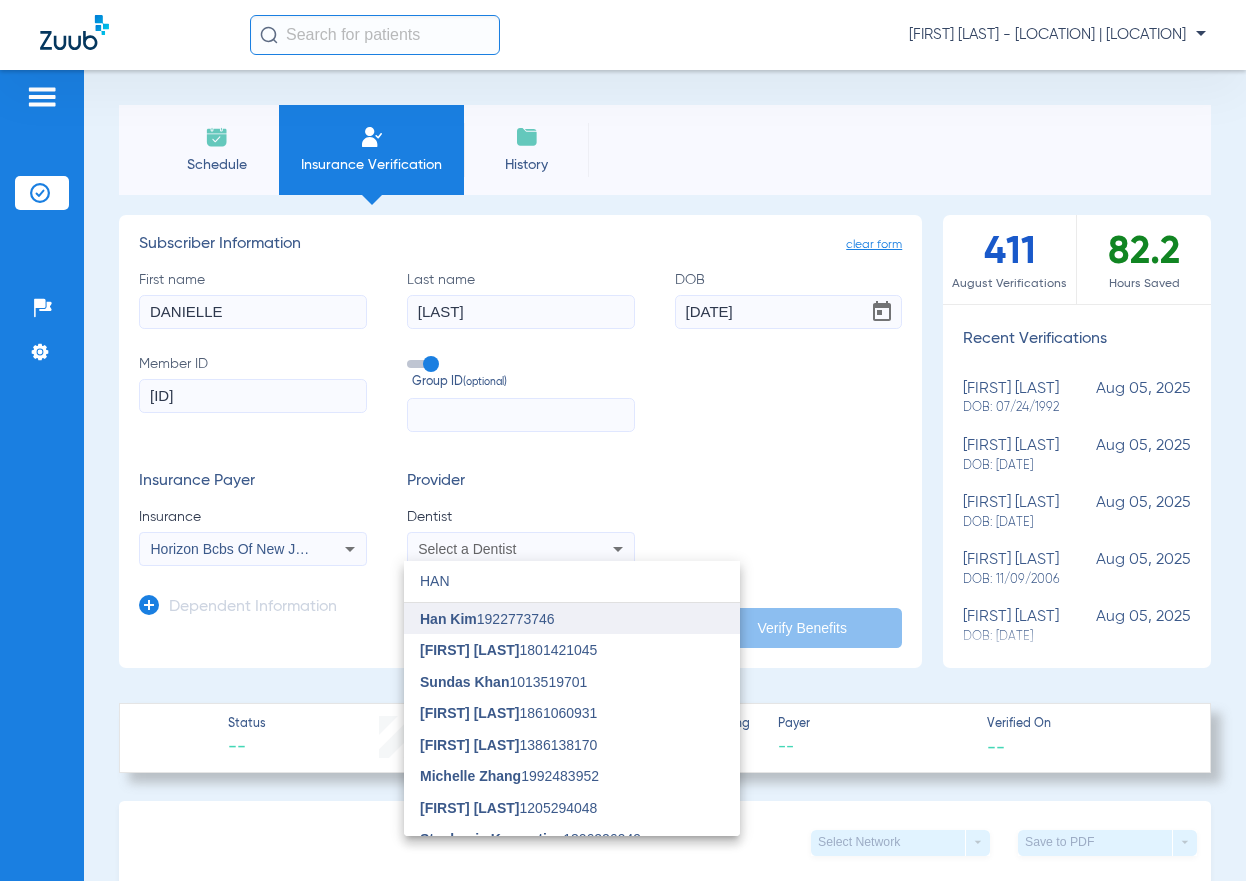 type on "HAN" 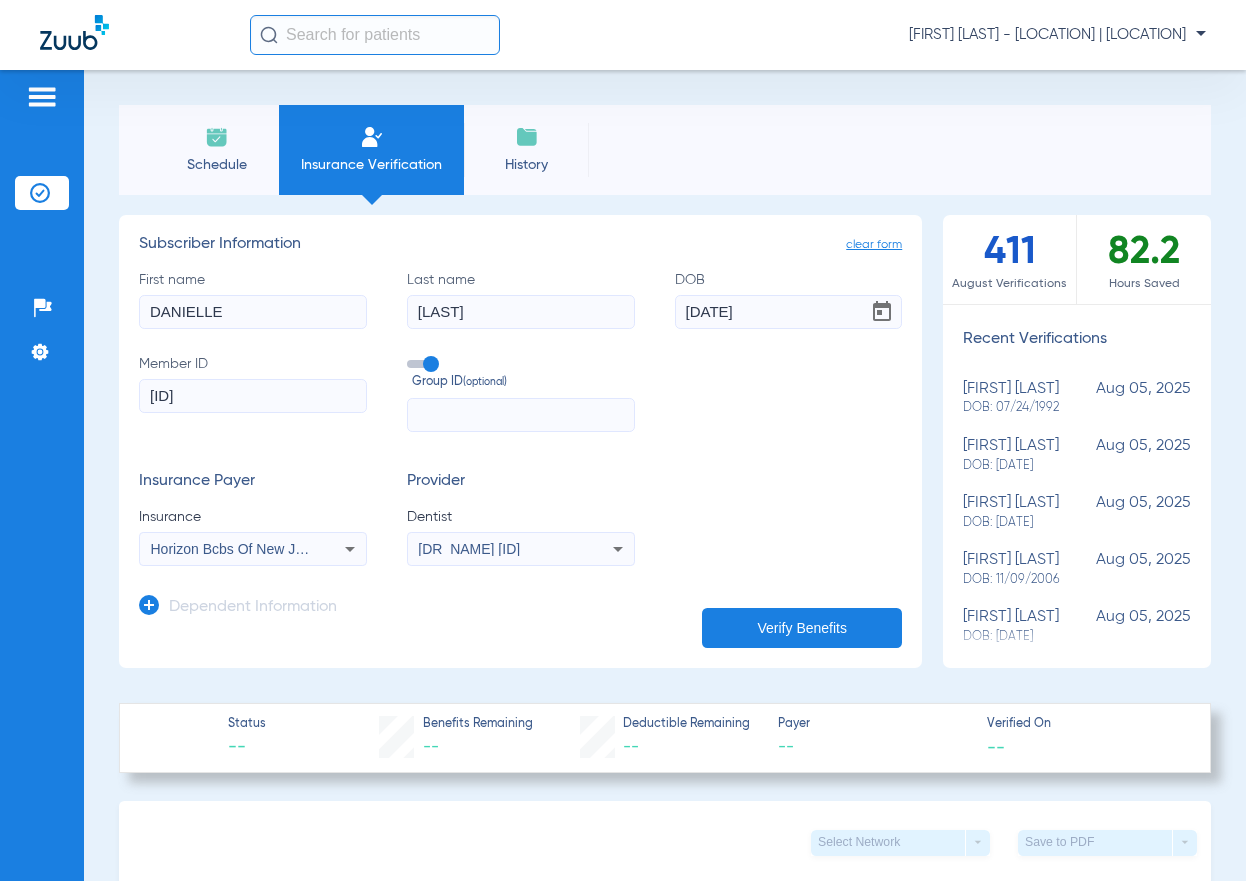 click on "Verify Benefits" 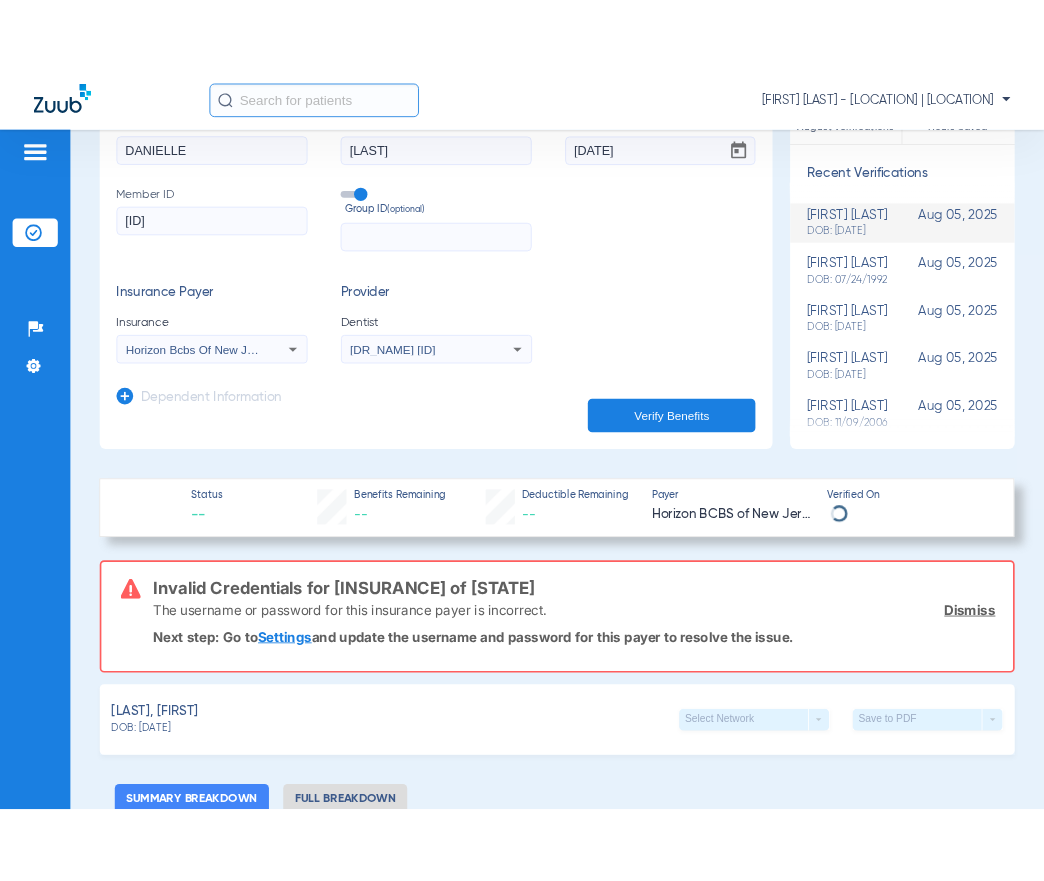 scroll, scrollTop: 48, scrollLeft: 0, axis: vertical 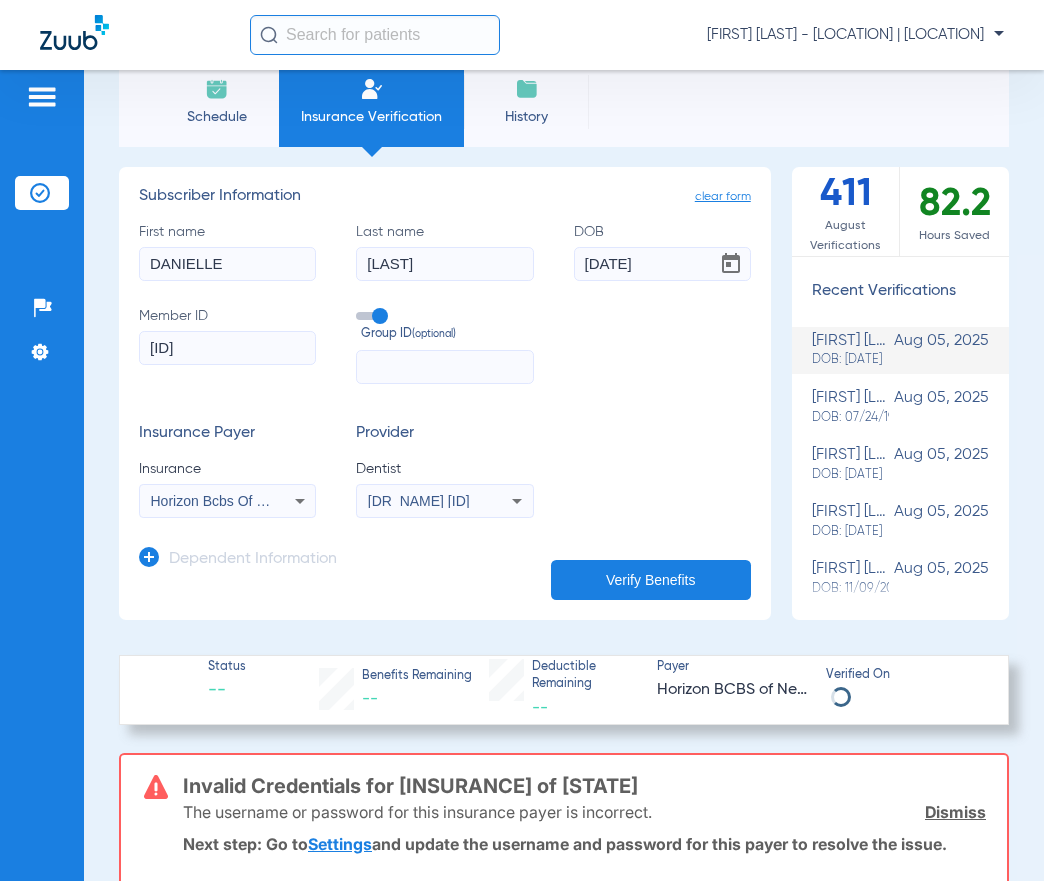 click 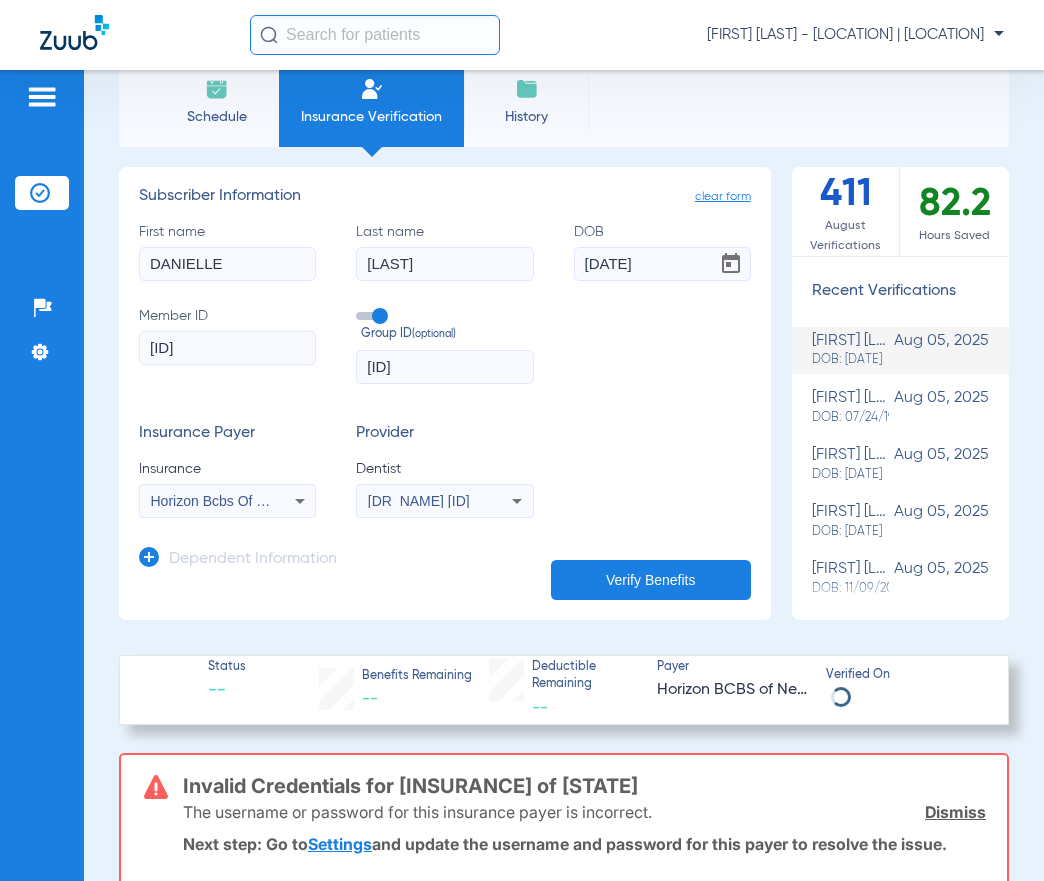 type on "090001-0001" 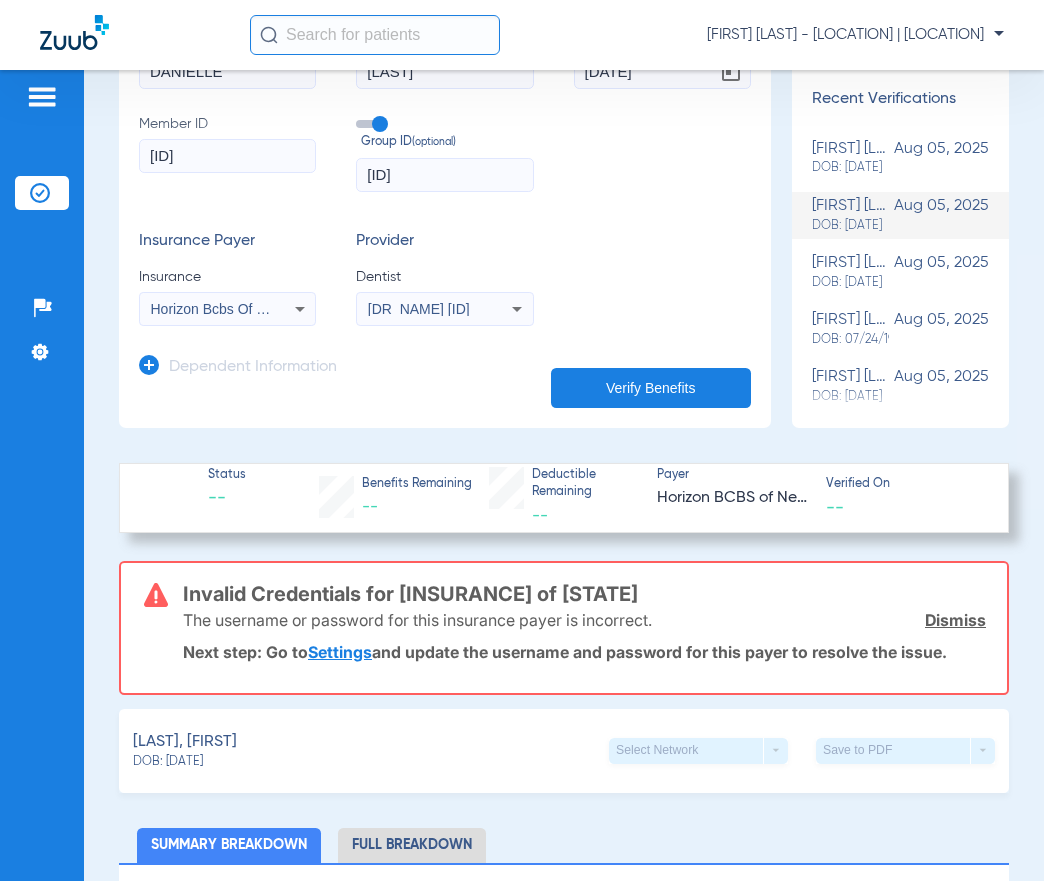 scroll, scrollTop: 648, scrollLeft: 0, axis: vertical 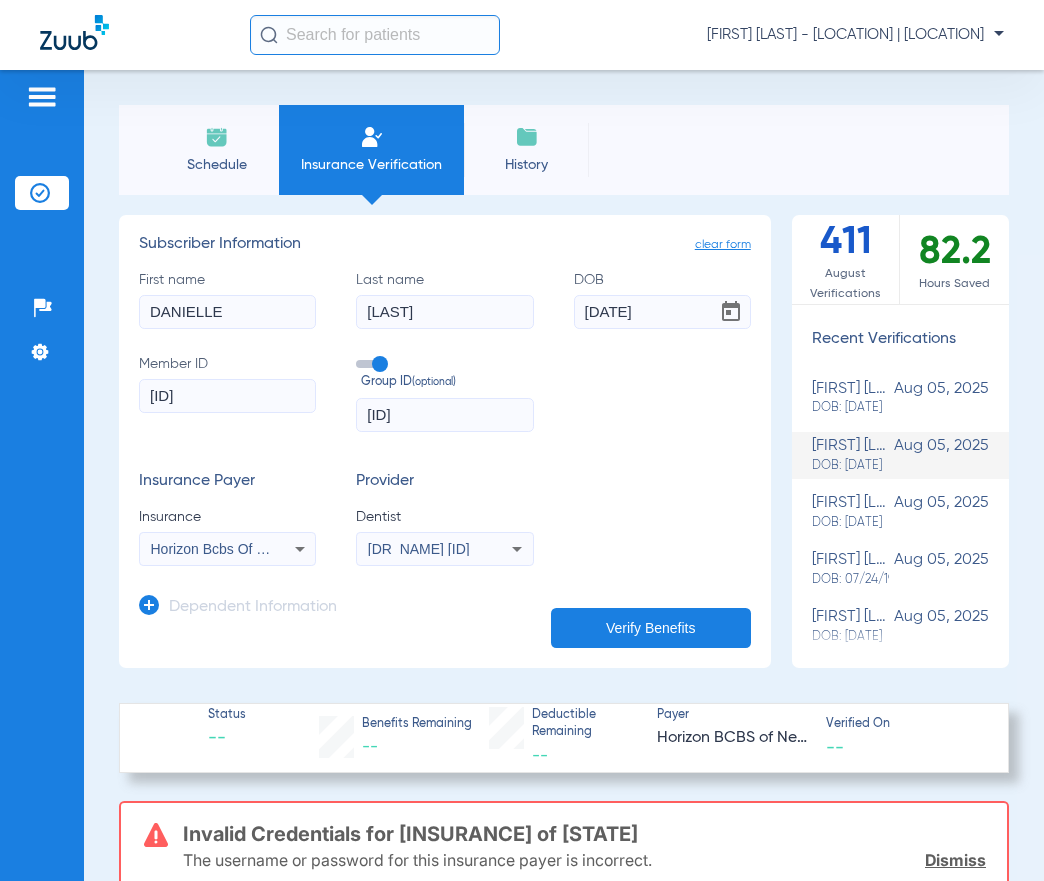drag, startPoint x: 255, startPoint y: 306, endPoint x: 157, endPoint y: 330, distance: 100.89599 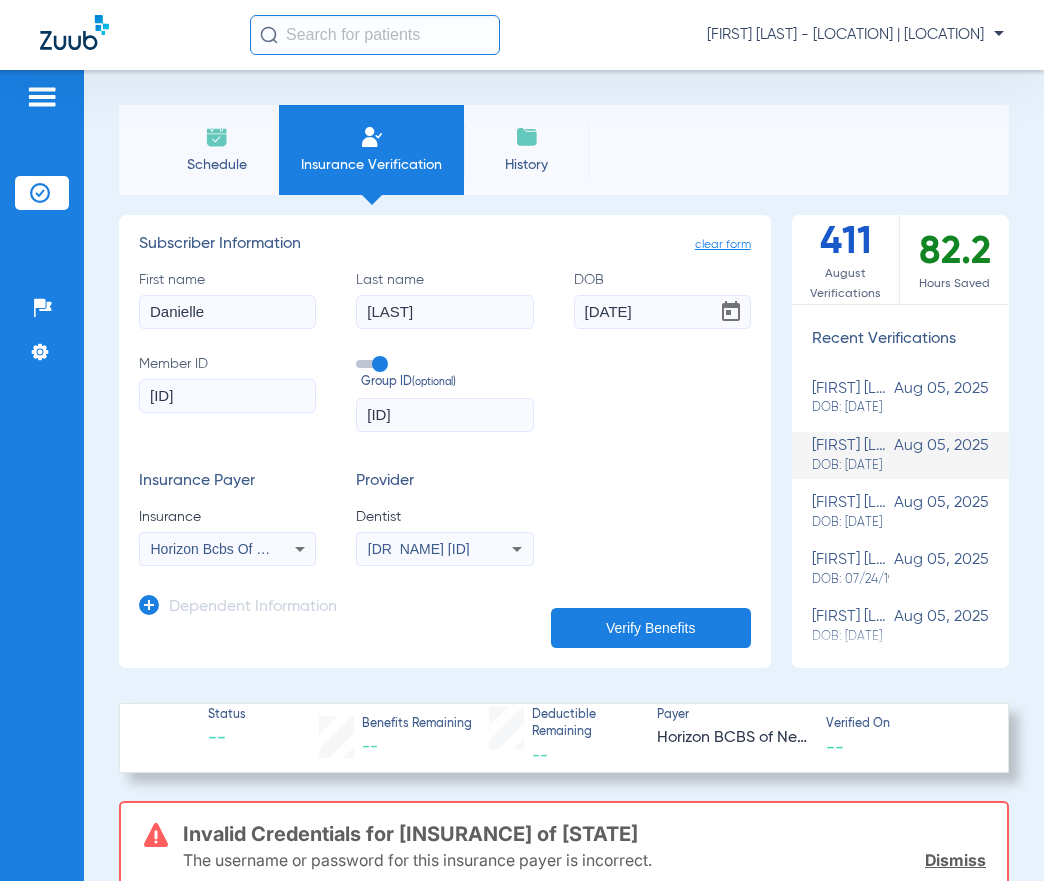 type on "Danielle" 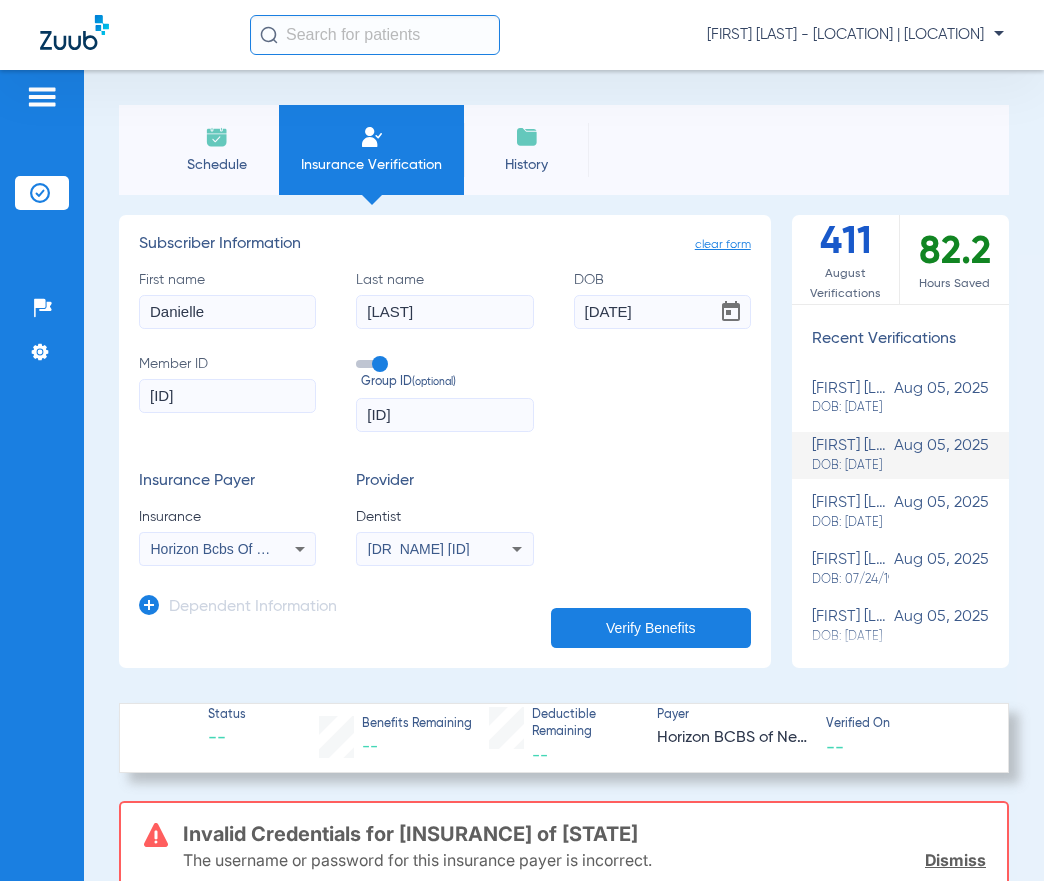 drag, startPoint x: 476, startPoint y: 306, endPoint x: 368, endPoint y: 323, distance: 109.32977 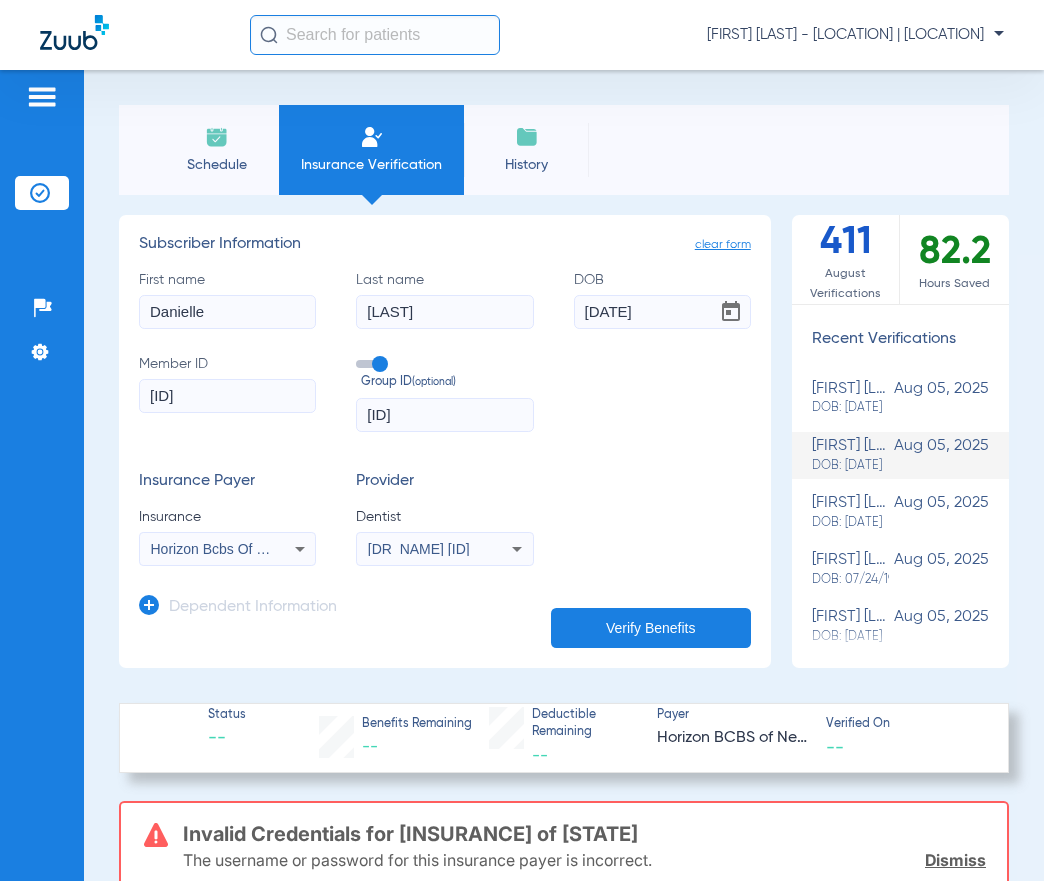 click on "FALLOON" 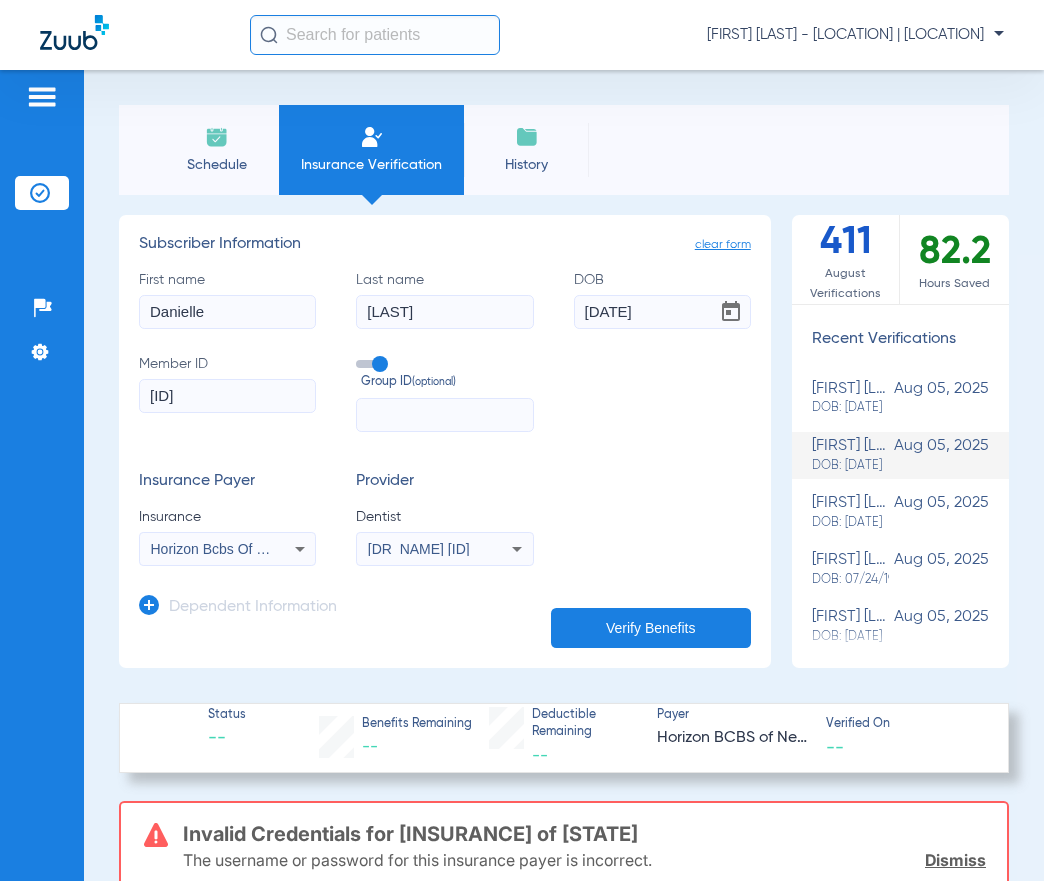 type 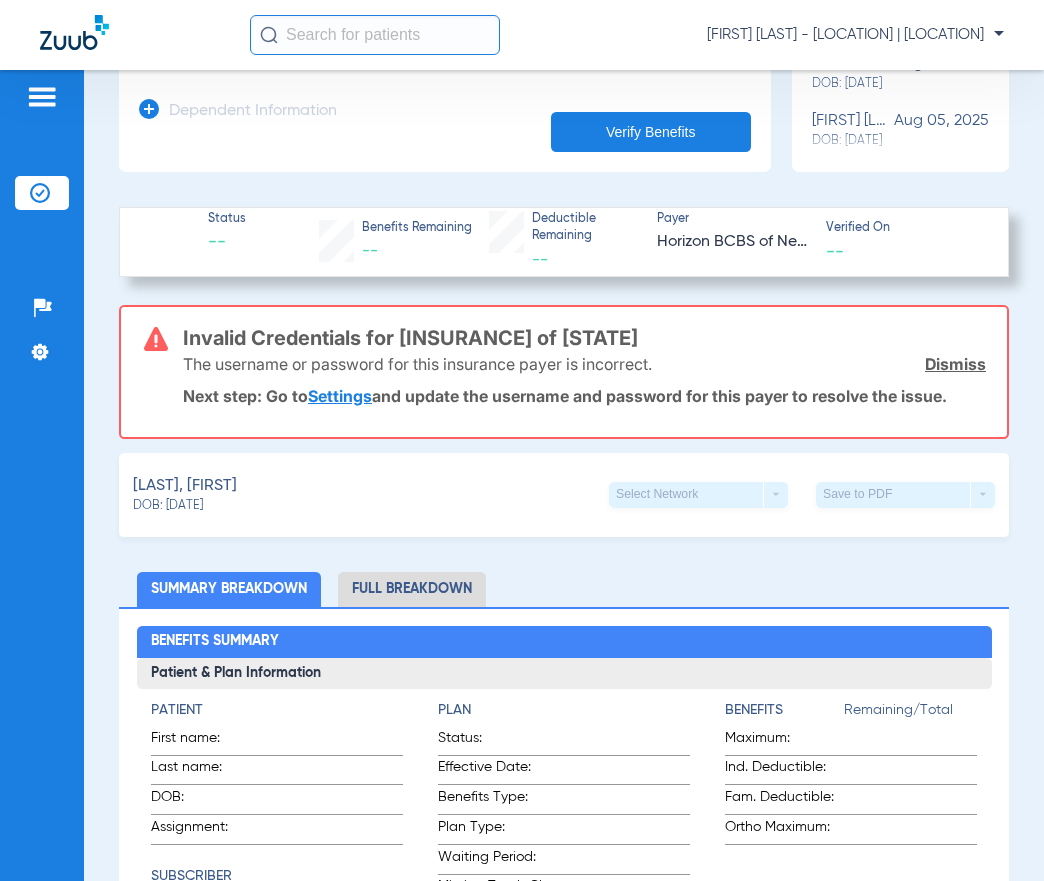scroll, scrollTop: 400, scrollLeft: 0, axis: vertical 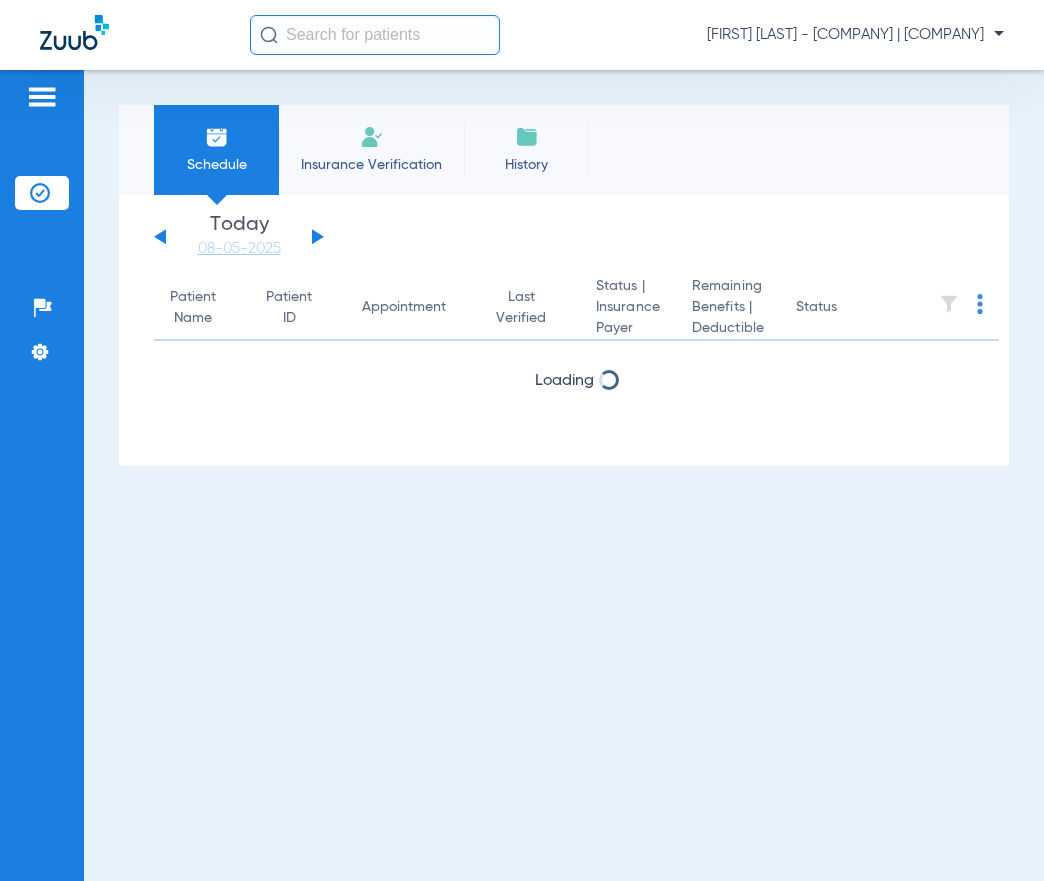 click 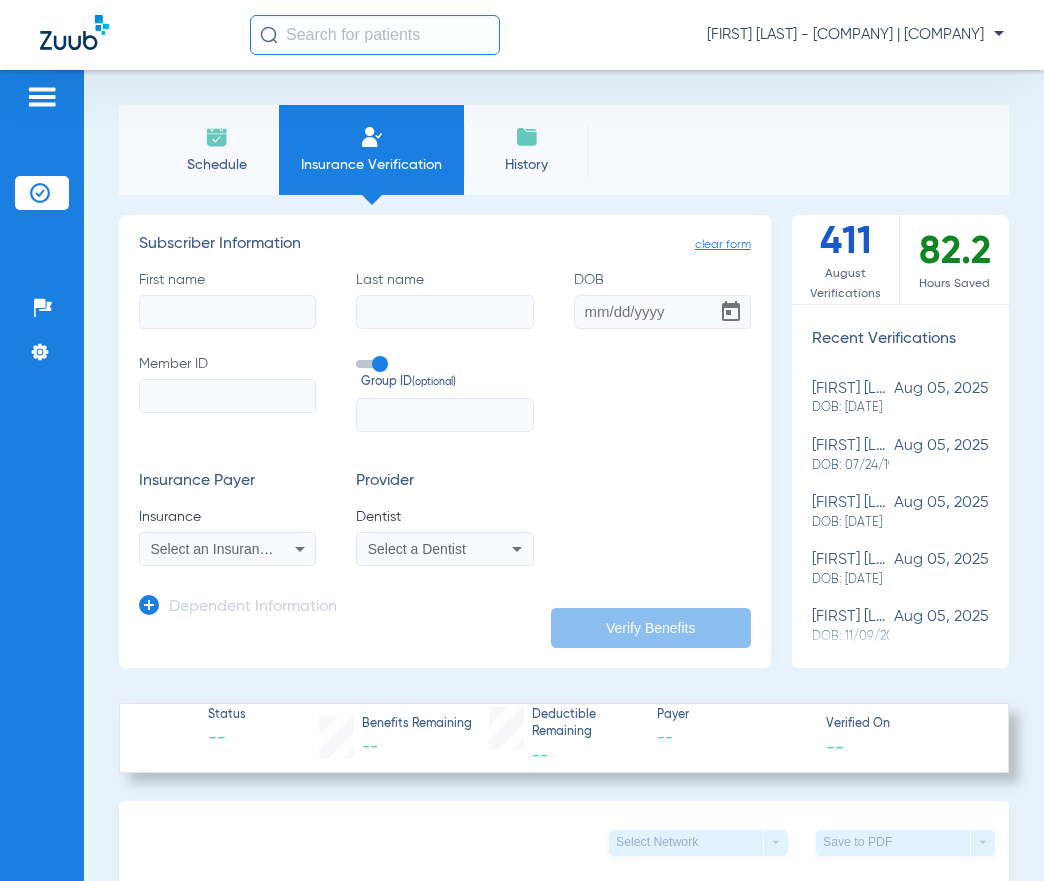 click on "Member ID" 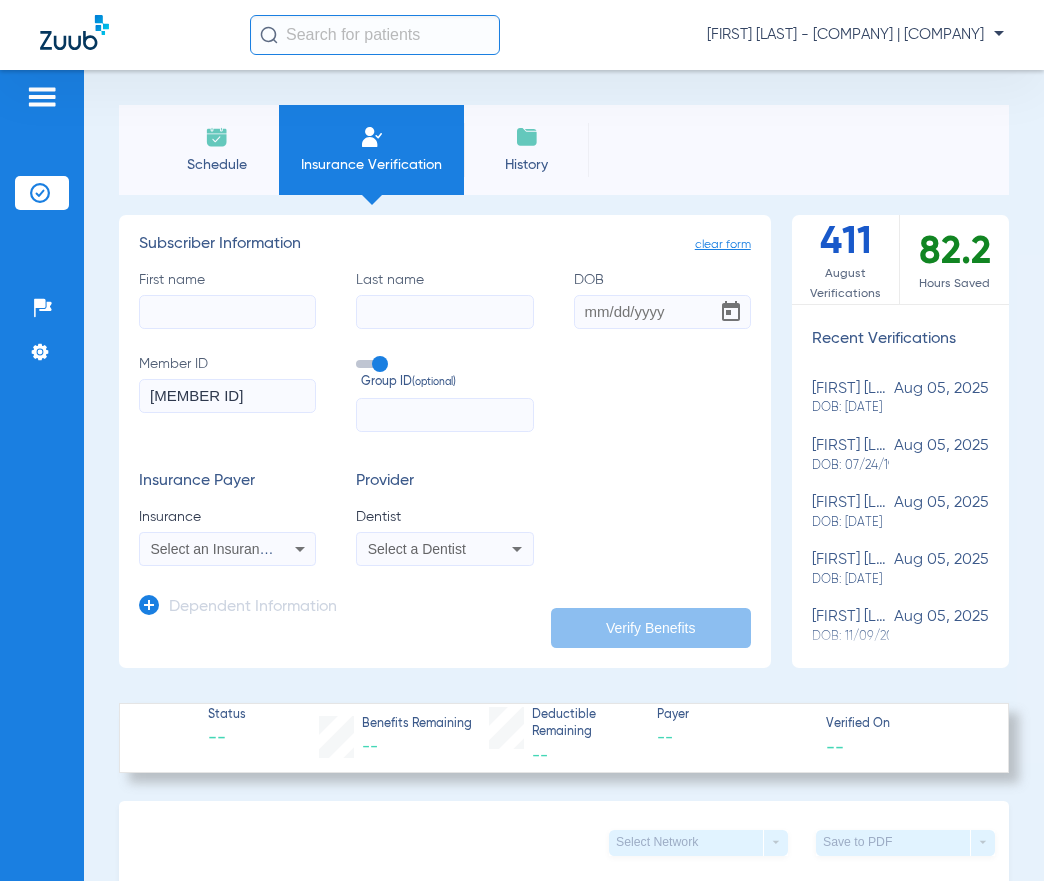 type on "[MEMBER ID]" 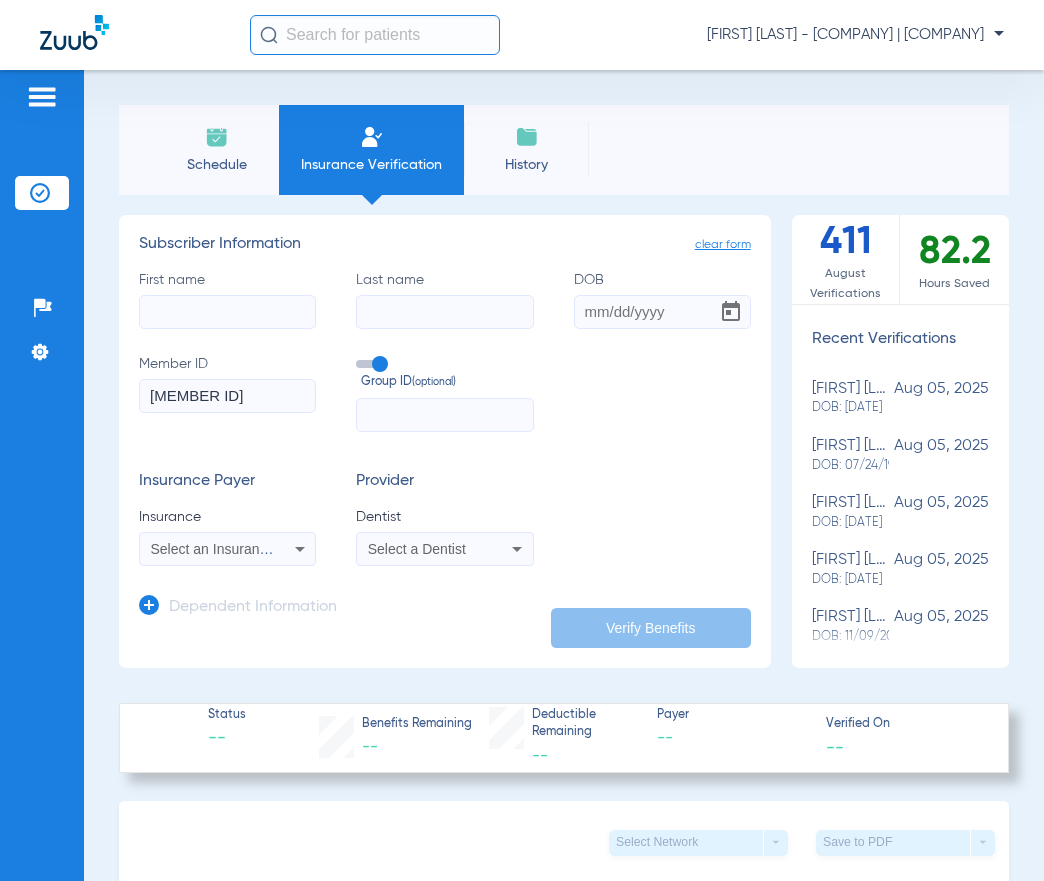 click on "First name" 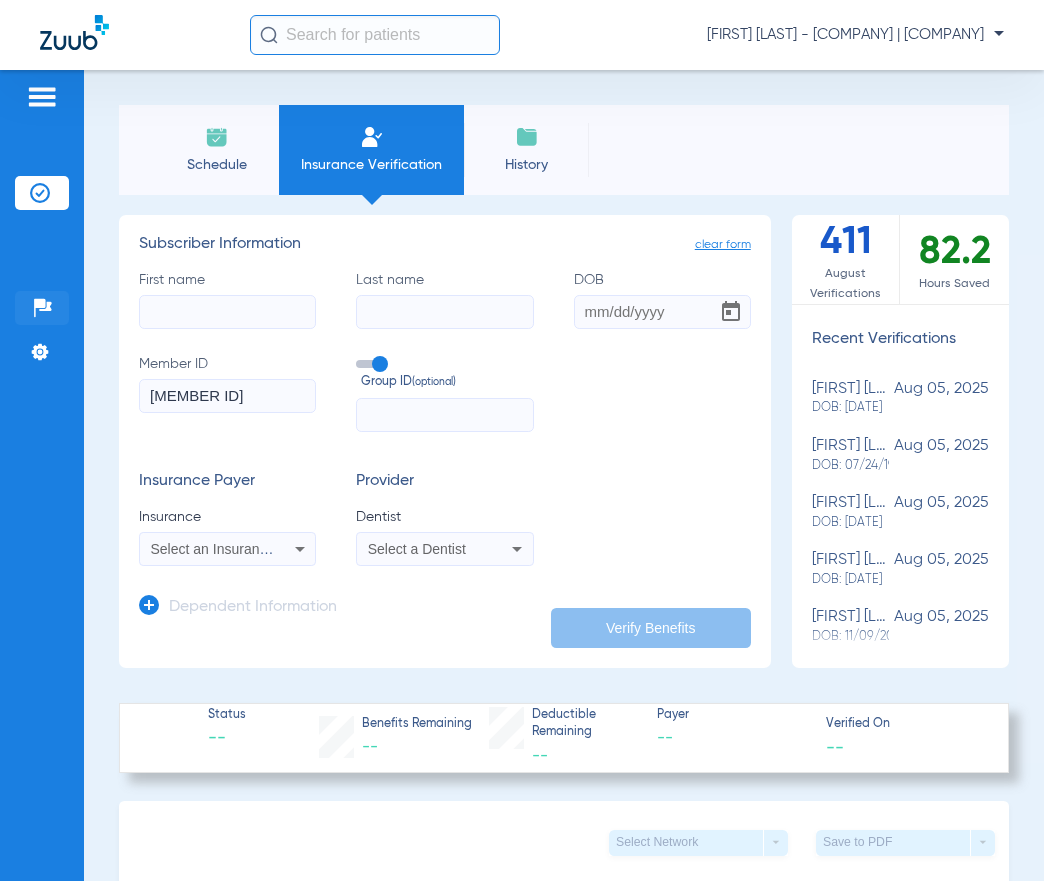 paste on "NORMARILY" 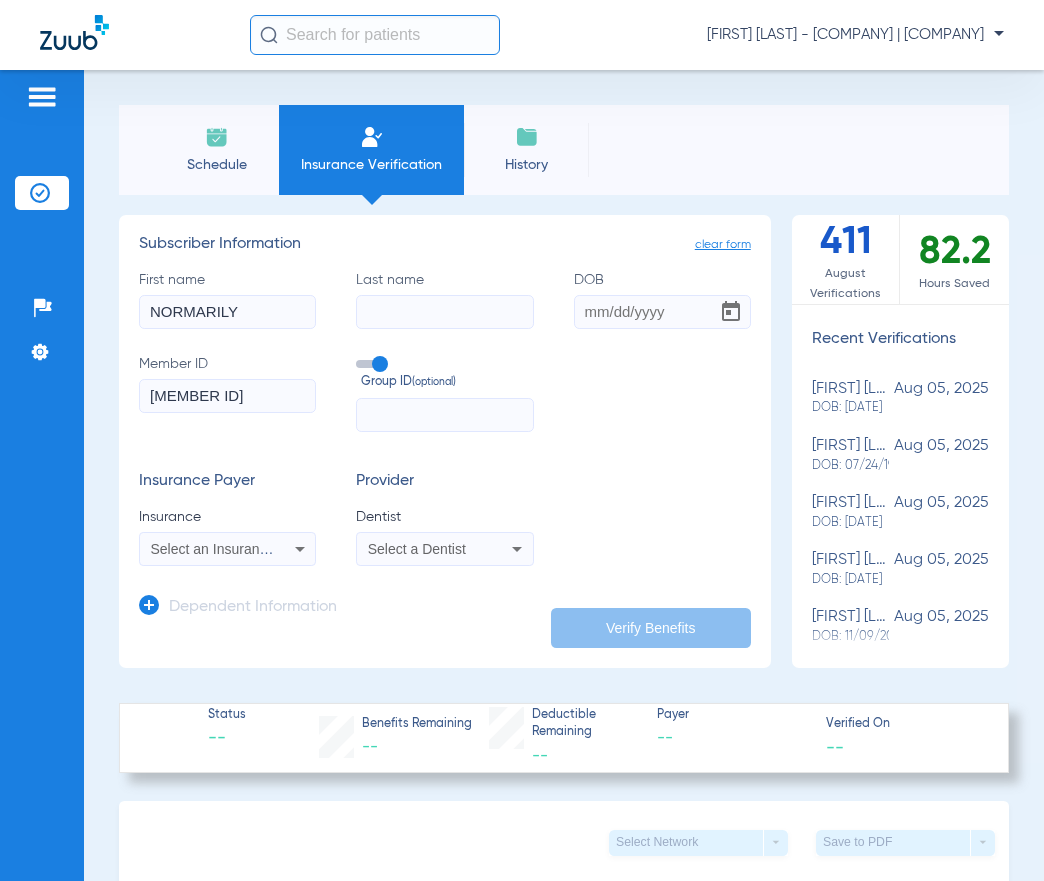 type on "NORMARILY" 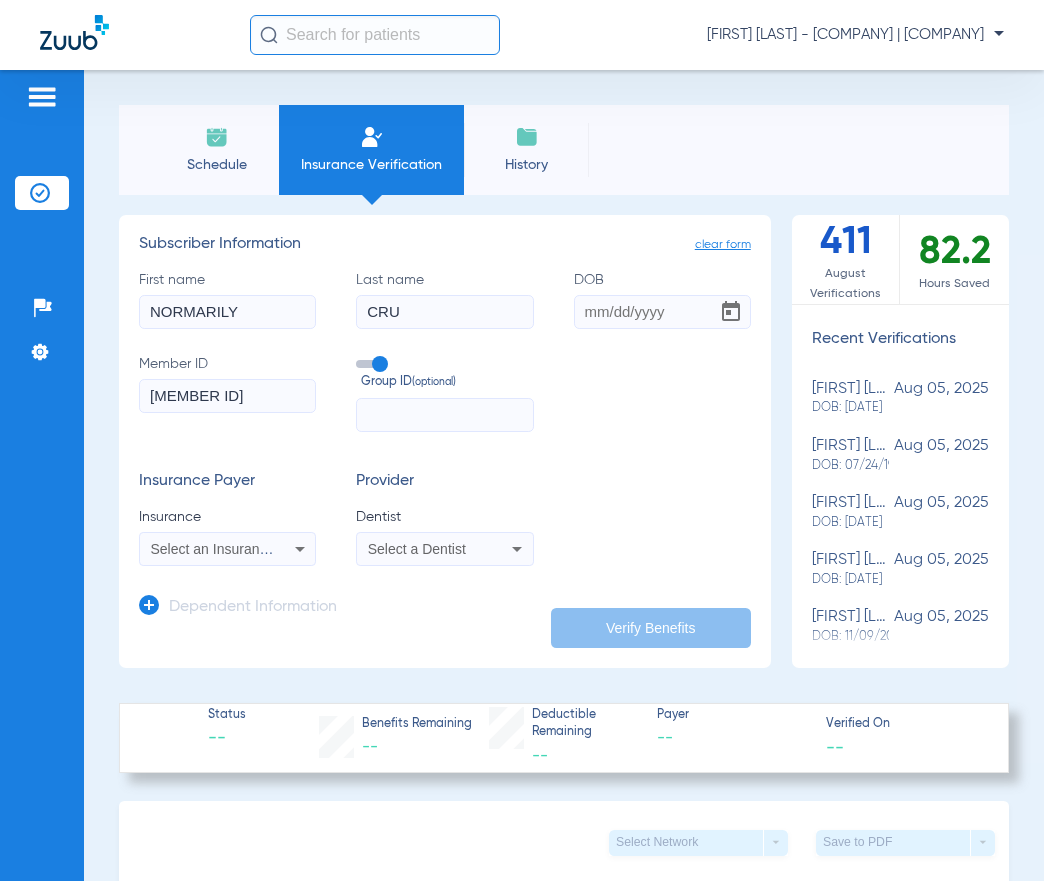 type on "CRUZ" 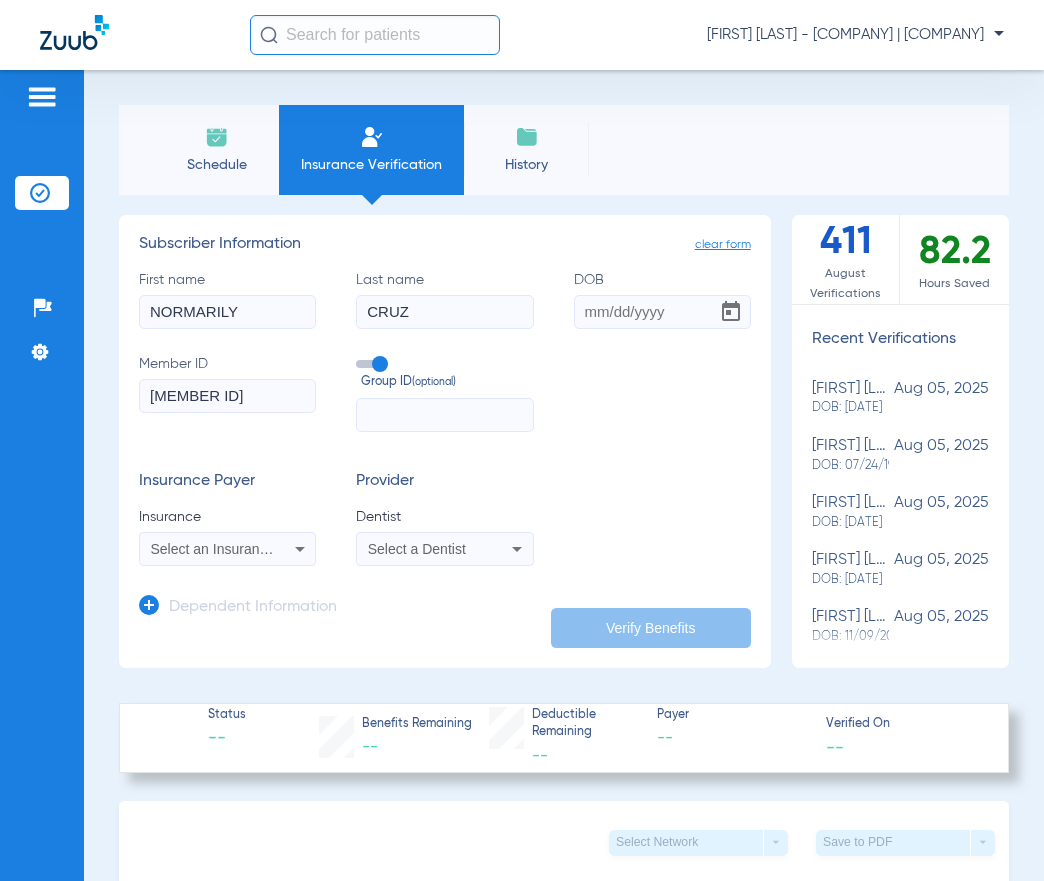 type on "[DATE]" 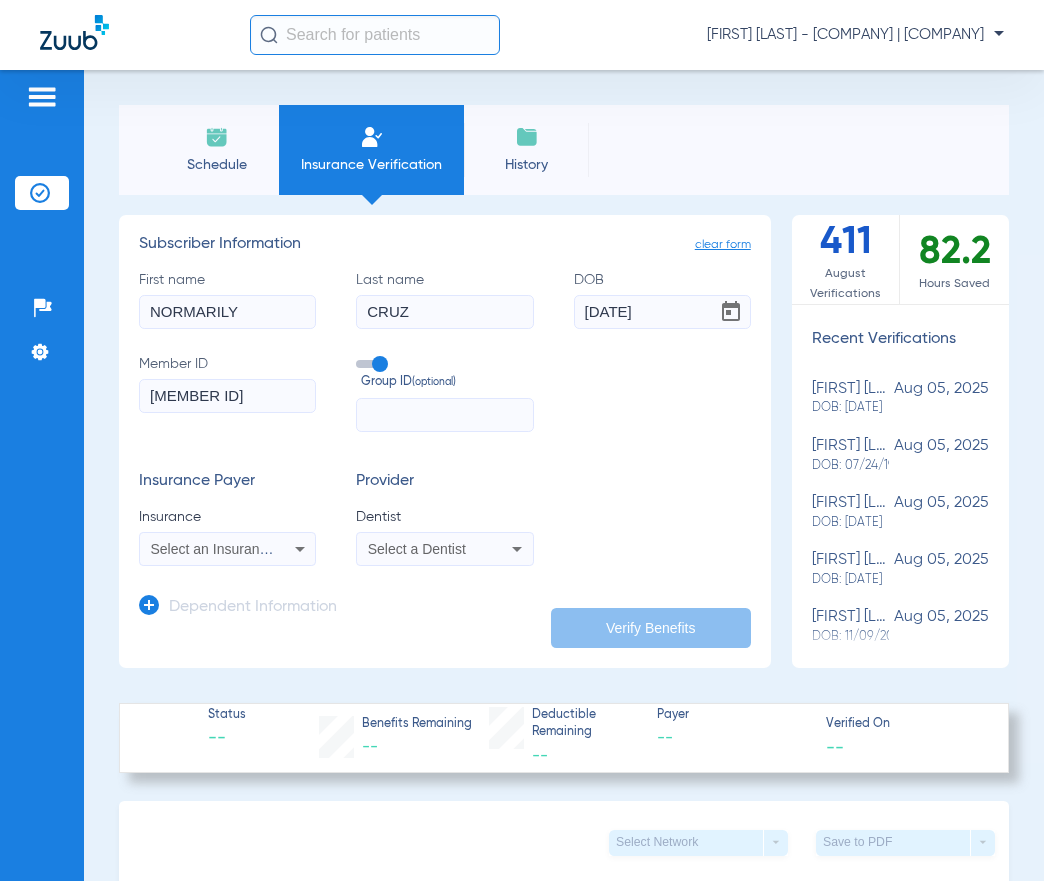type on "CRUZ" 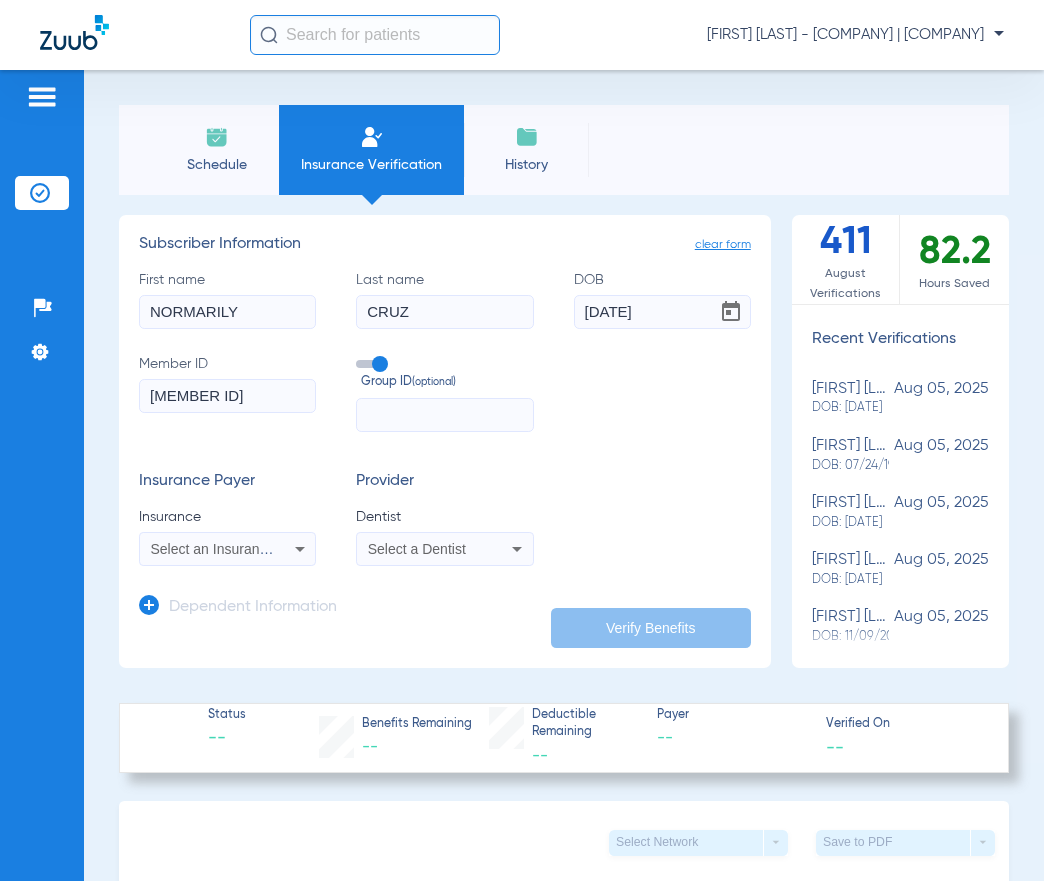 click on "First name  [LAST]  Last name  [LAST]  DOB  [DATE]  Member ID  [MEMBER ID]  Group ID  (optional)" 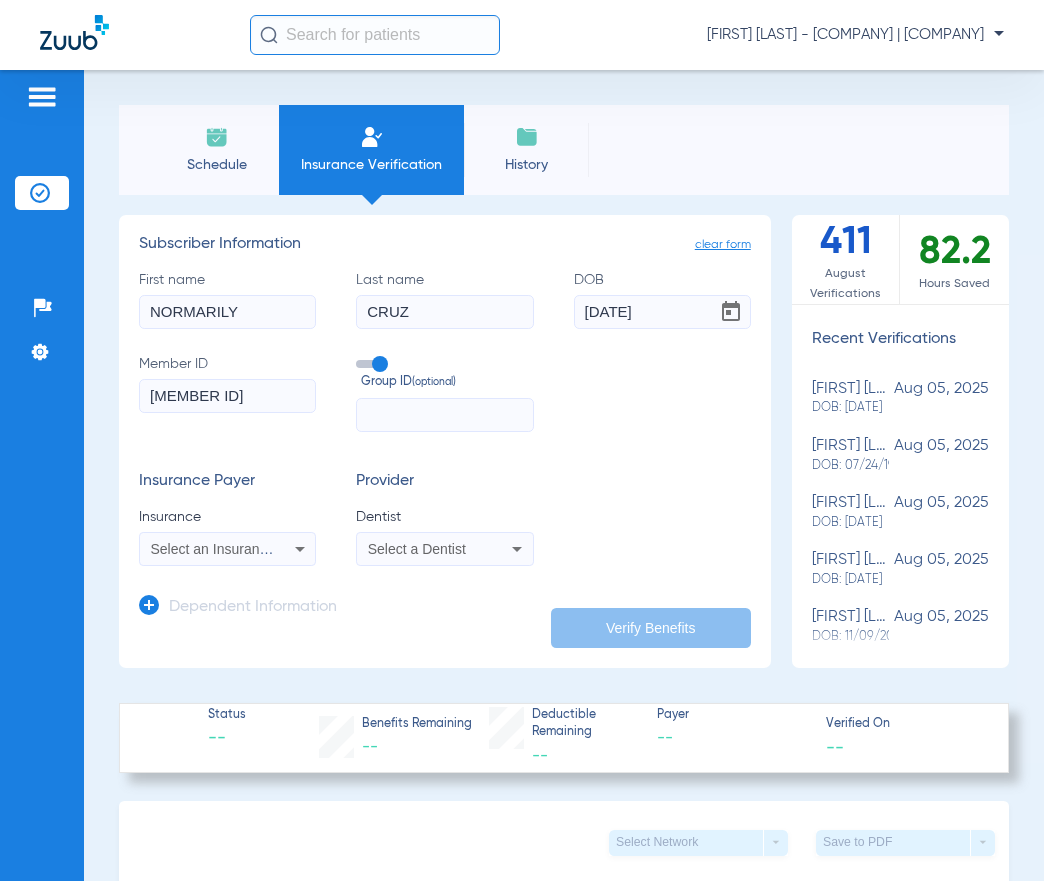 type on "[DATE]" 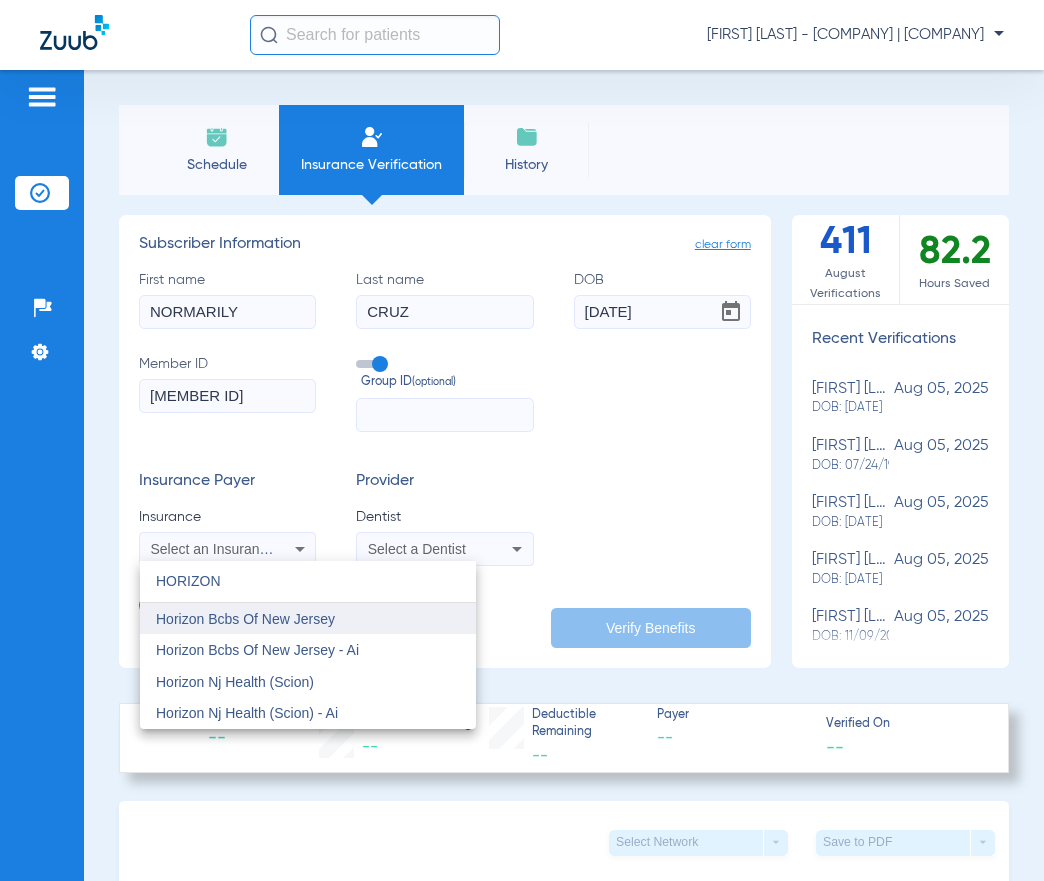 type on "HORIZON" 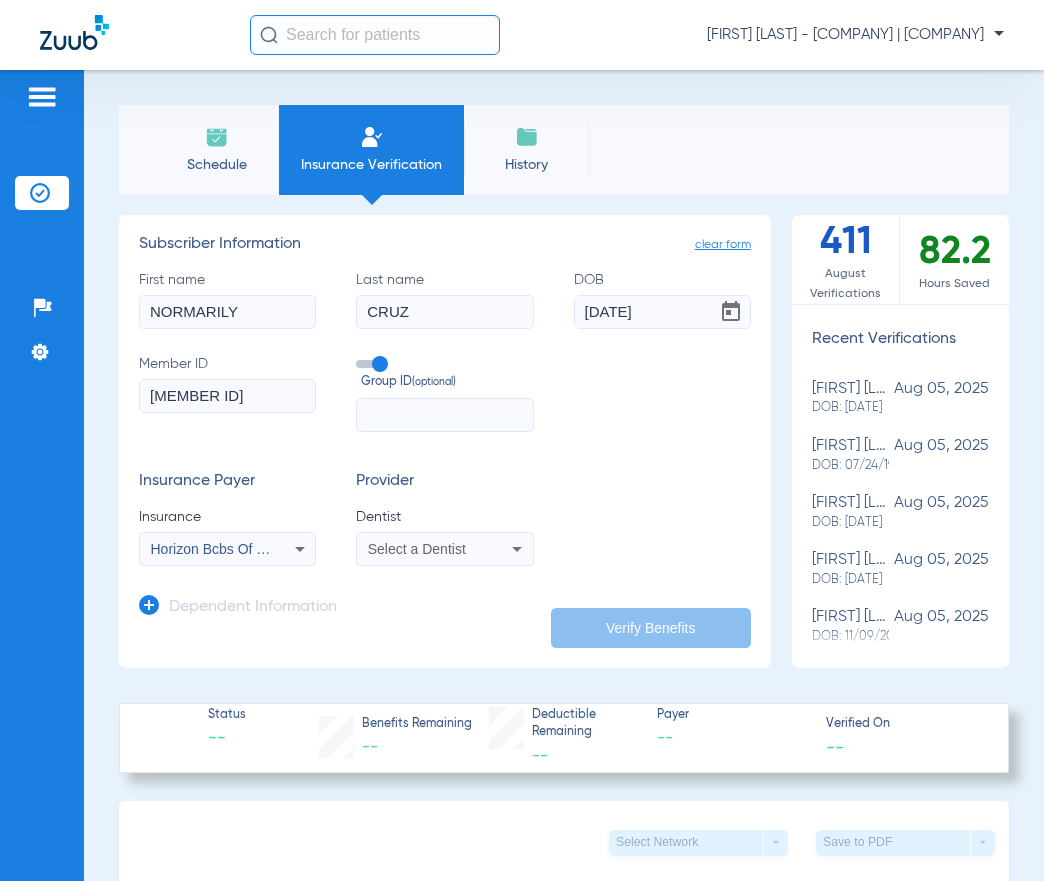 click on "Select a Dentist" at bounding box center [417, 549] 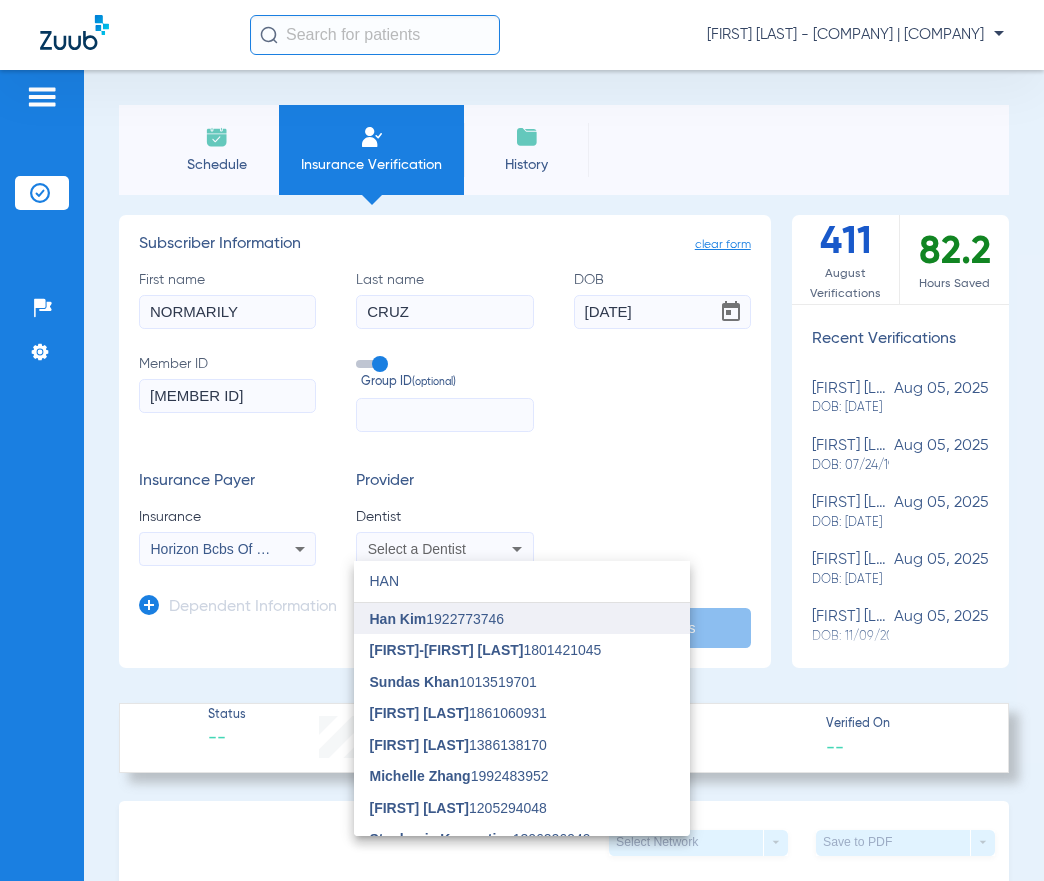 type on "HAN" 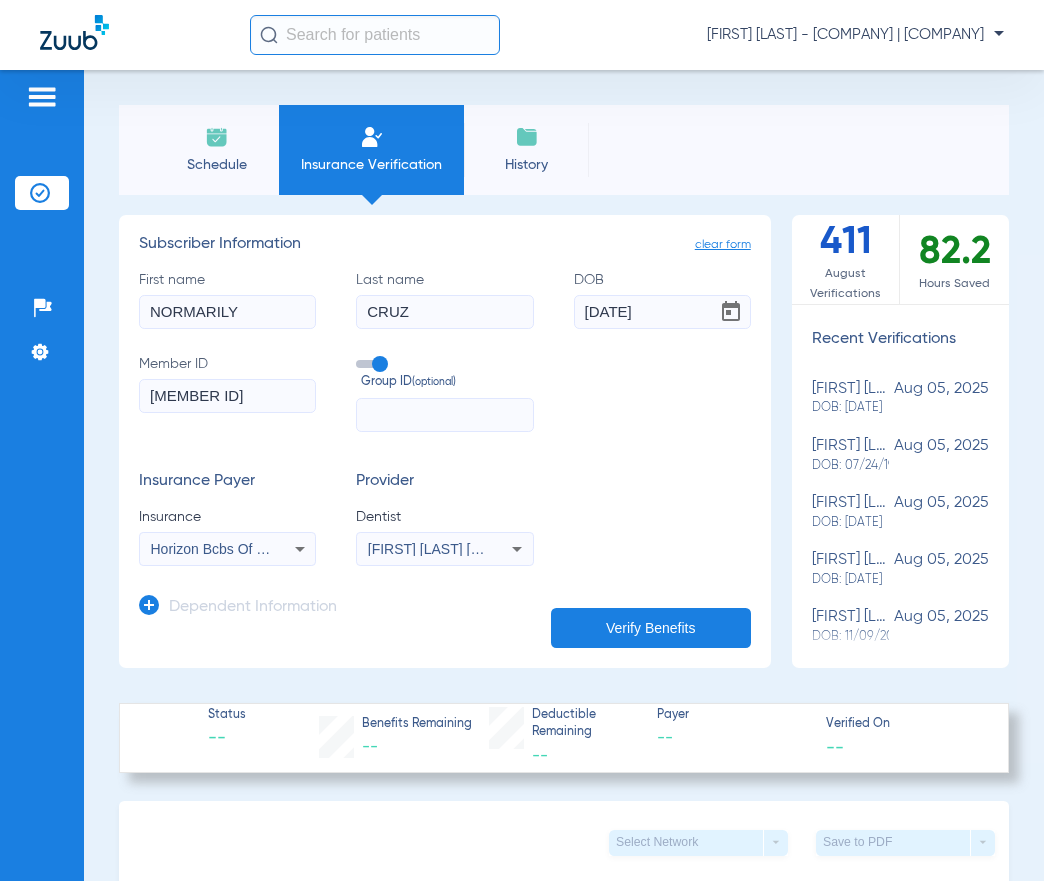 click on "Verify Benefits" 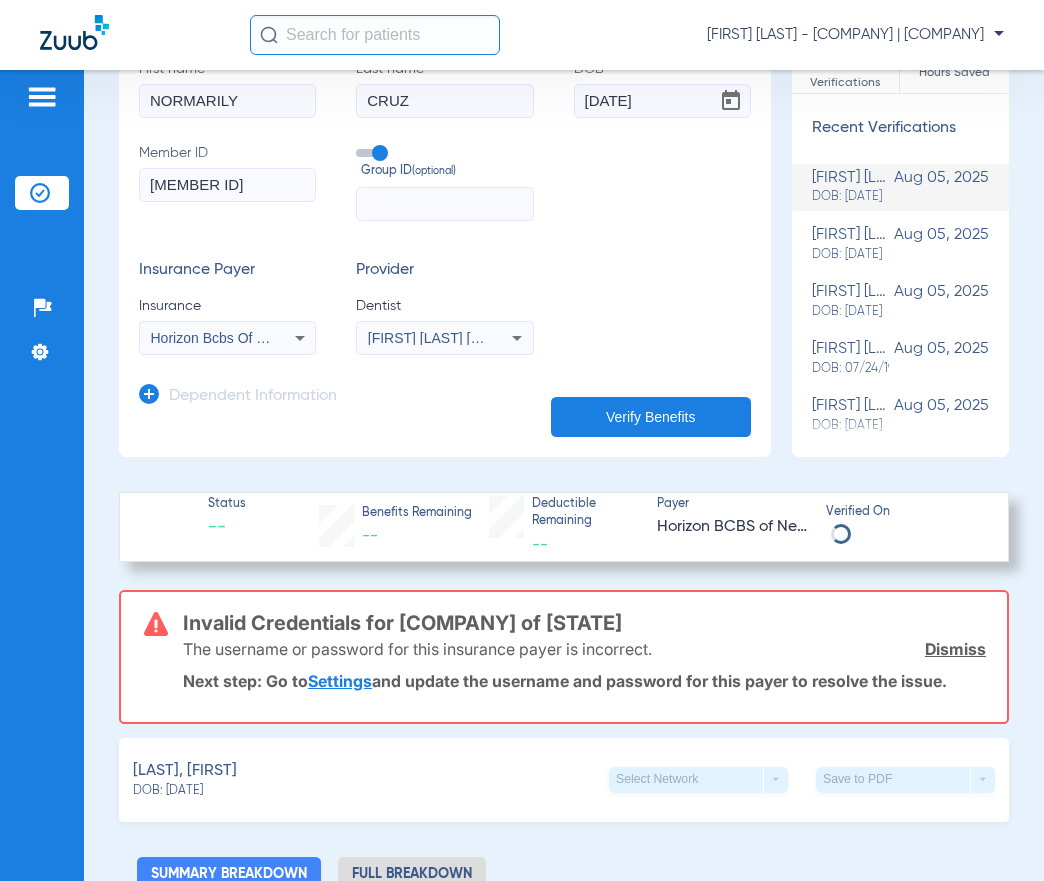 scroll, scrollTop: 0, scrollLeft: 0, axis: both 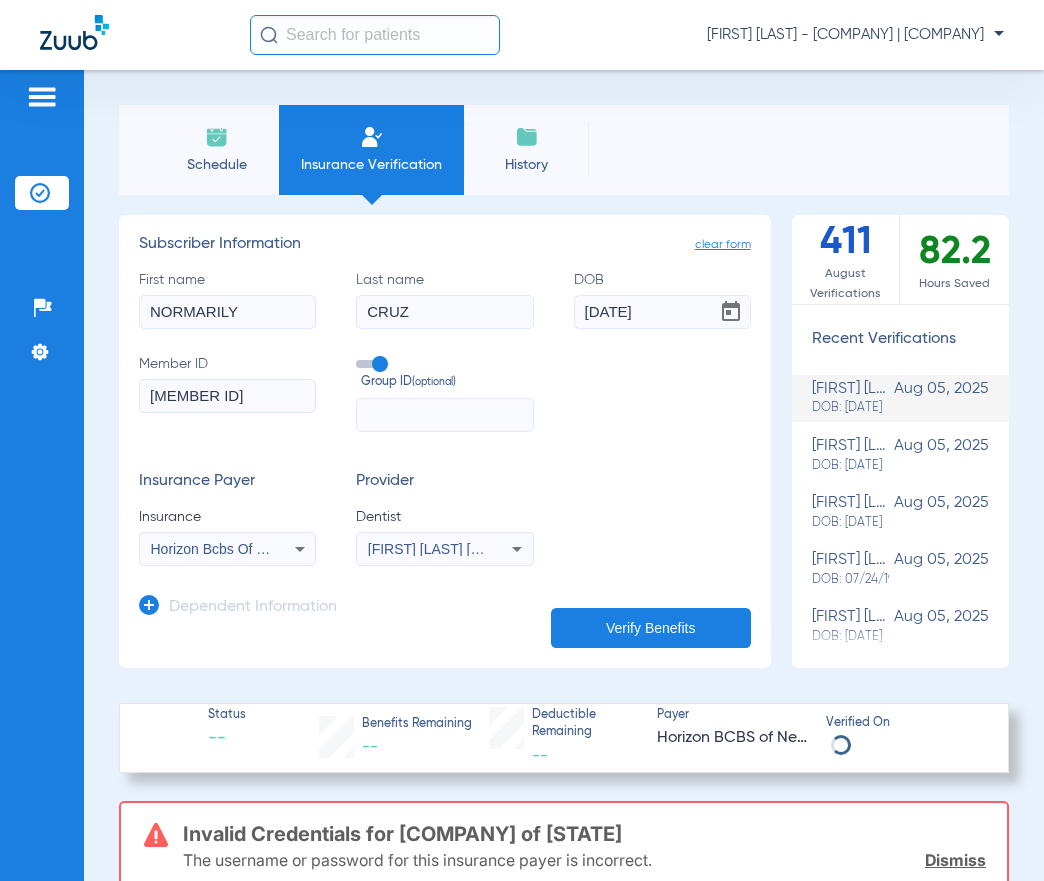 drag, startPoint x: 293, startPoint y: 308, endPoint x: 165, endPoint y: 323, distance: 128.87592 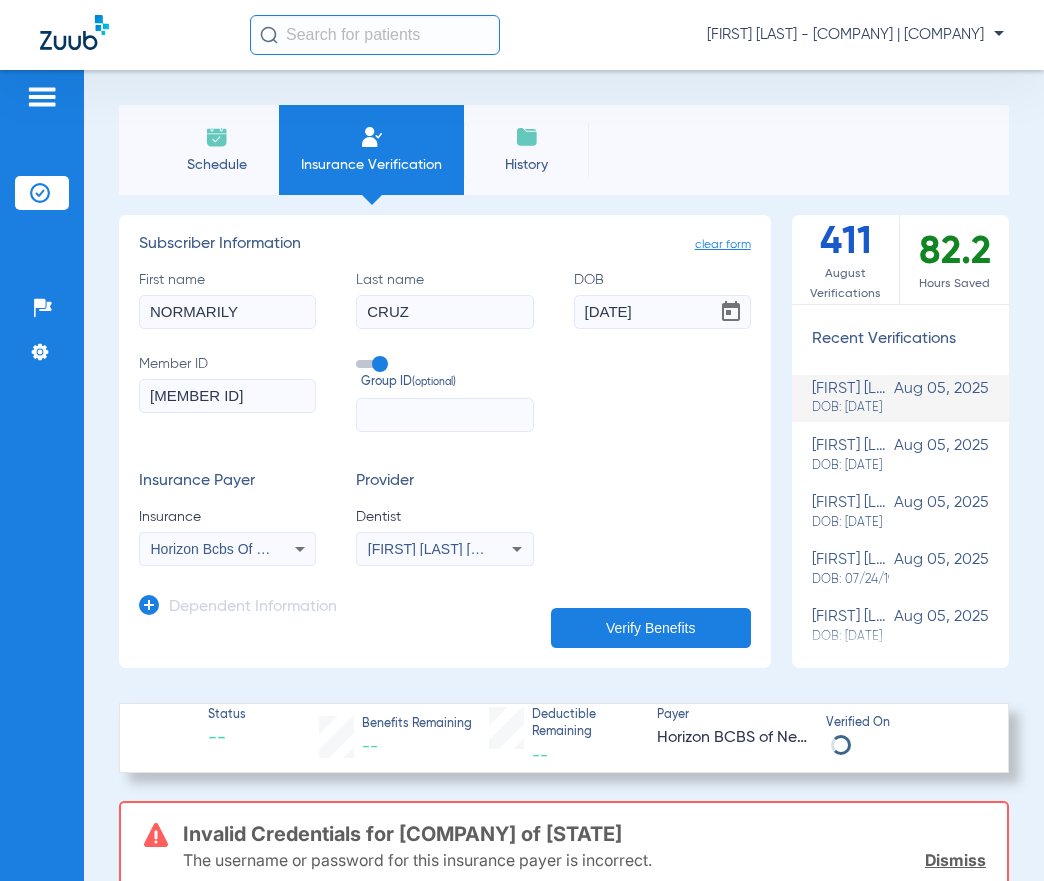 click on "NORMARILY" 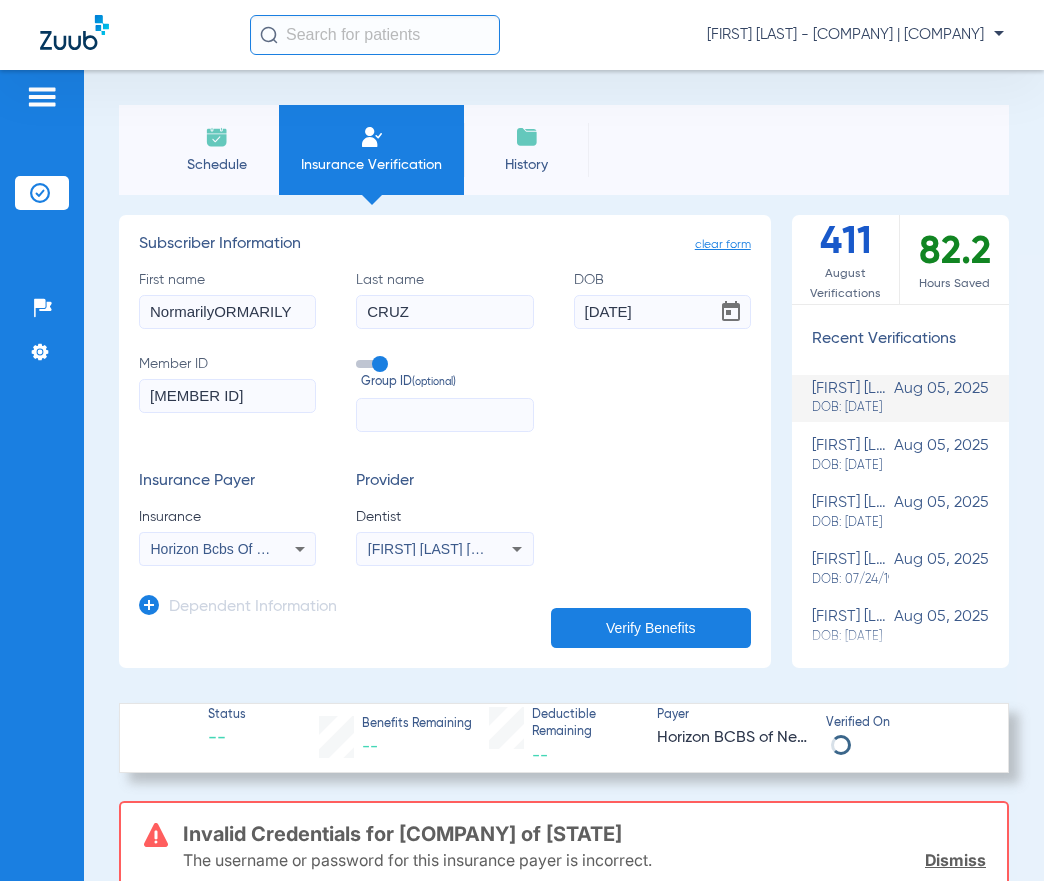drag, startPoint x: 293, startPoint y: 306, endPoint x: 217, endPoint y: 318, distance: 76.941536 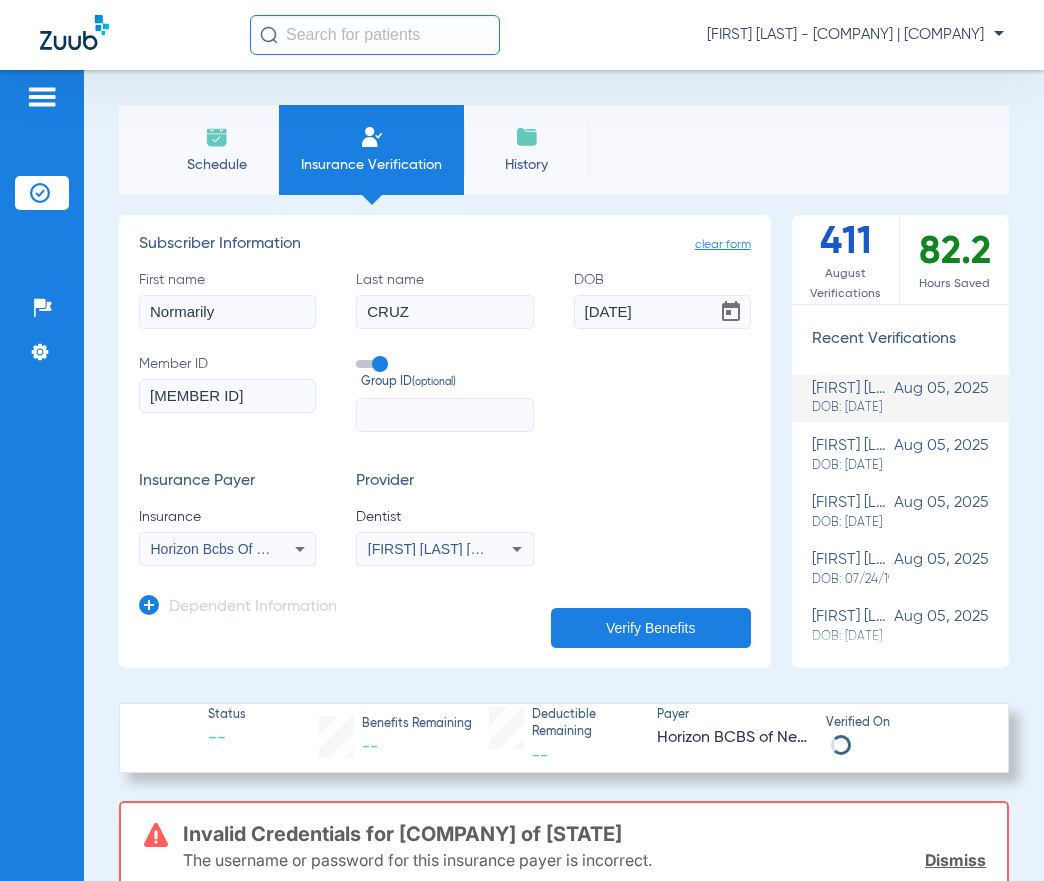 type on "Normarily" 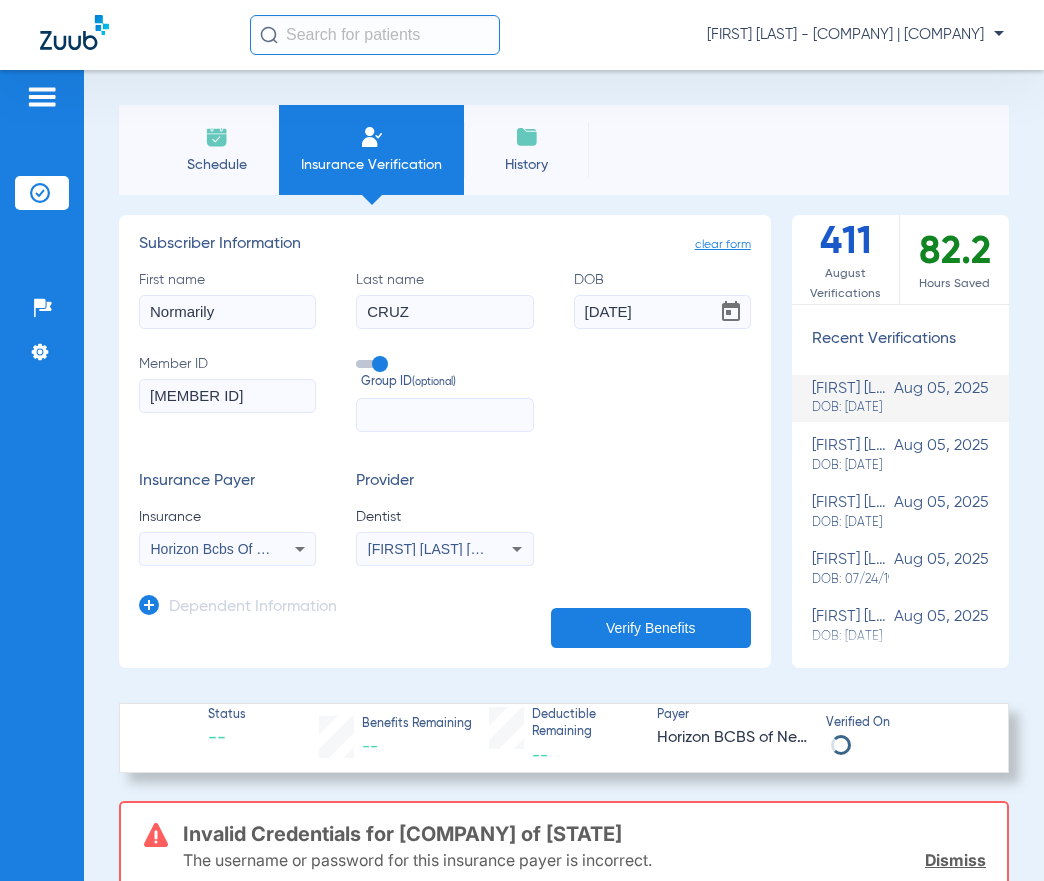 drag, startPoint x: 433, startPoint y: 313, endPoint x: 353, endPoint y: 322, distance: 80.50466 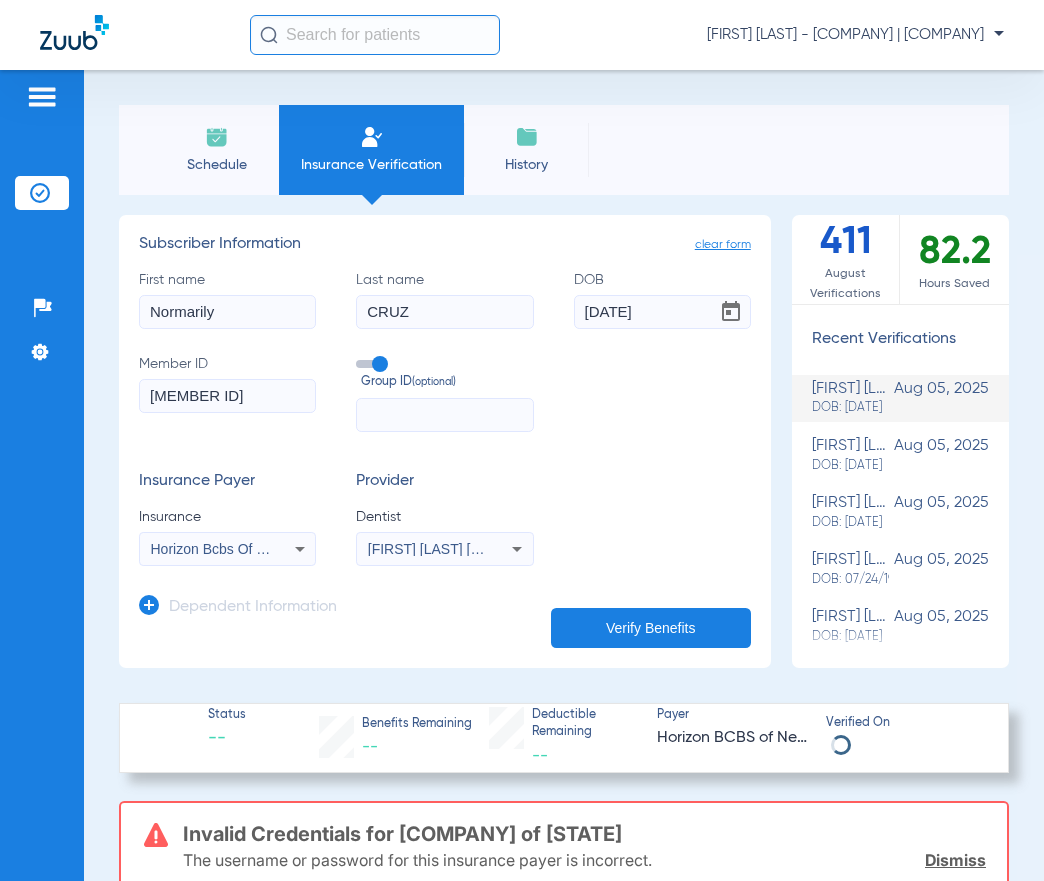 click on "CRUZ" 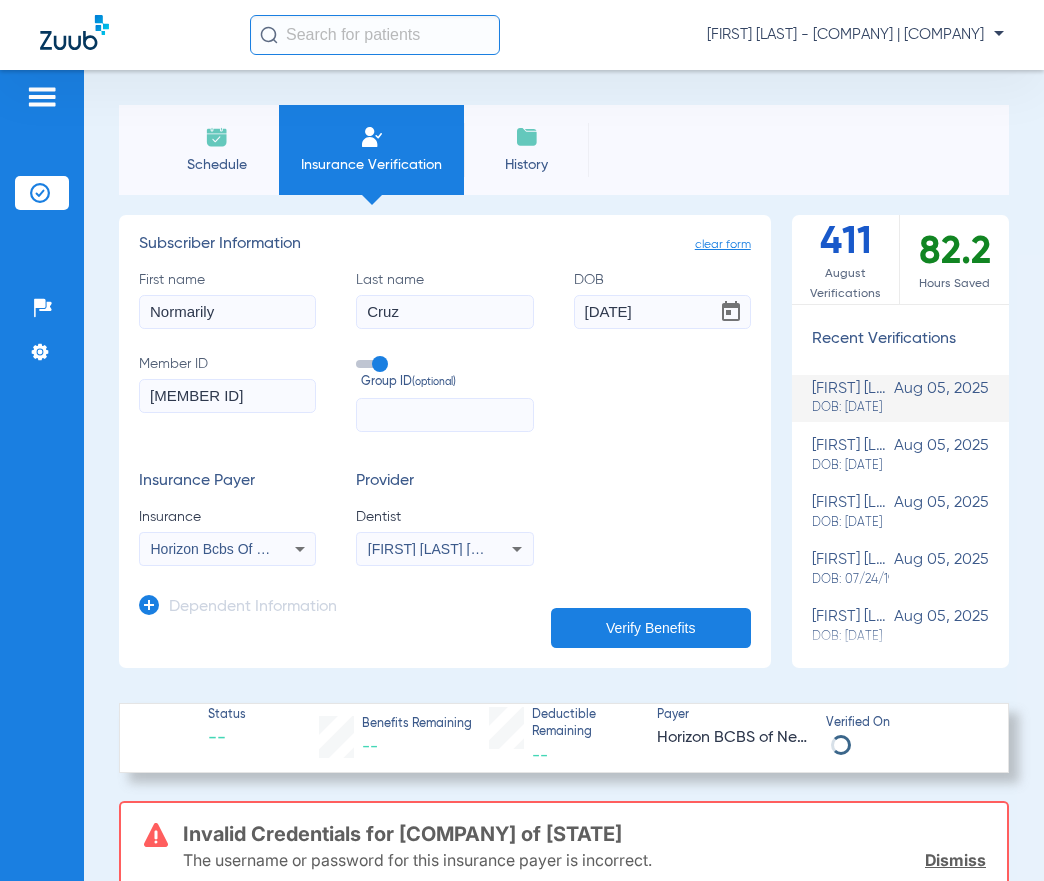 type on "Cruz" 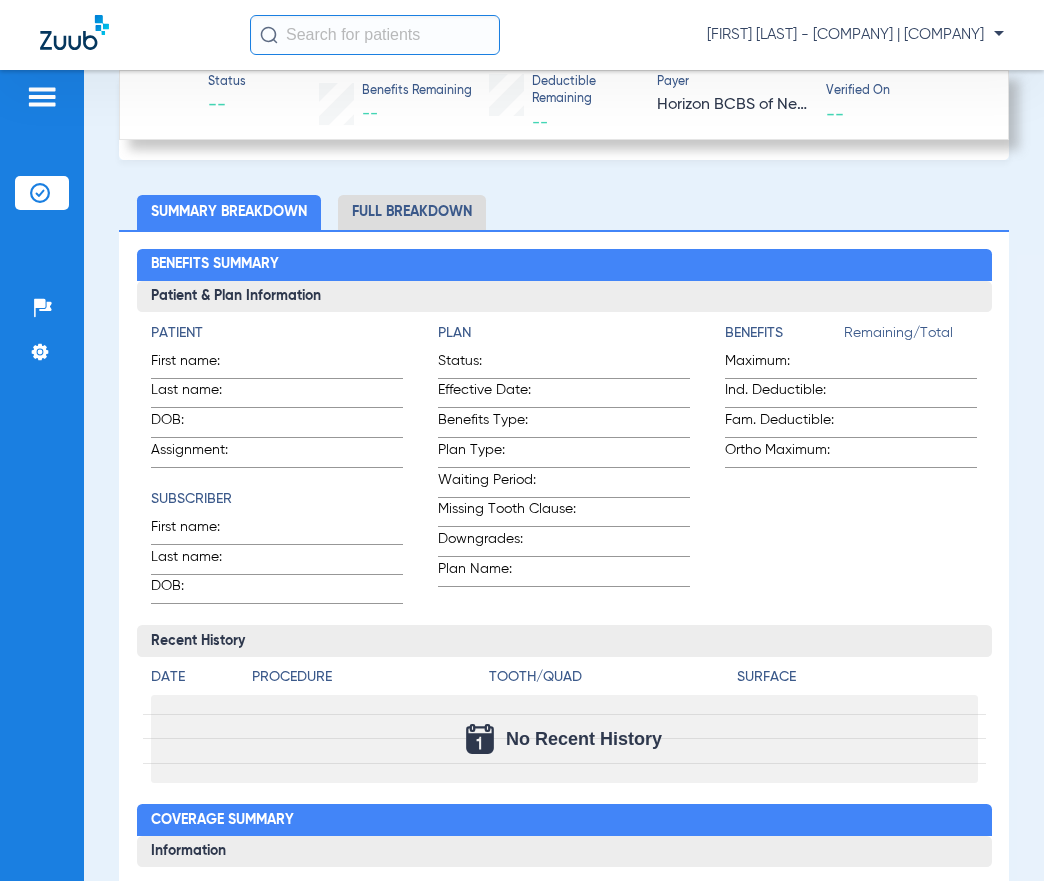 scroll, scrollTop: 1100, scrollLeft: 0, axis: vertical 